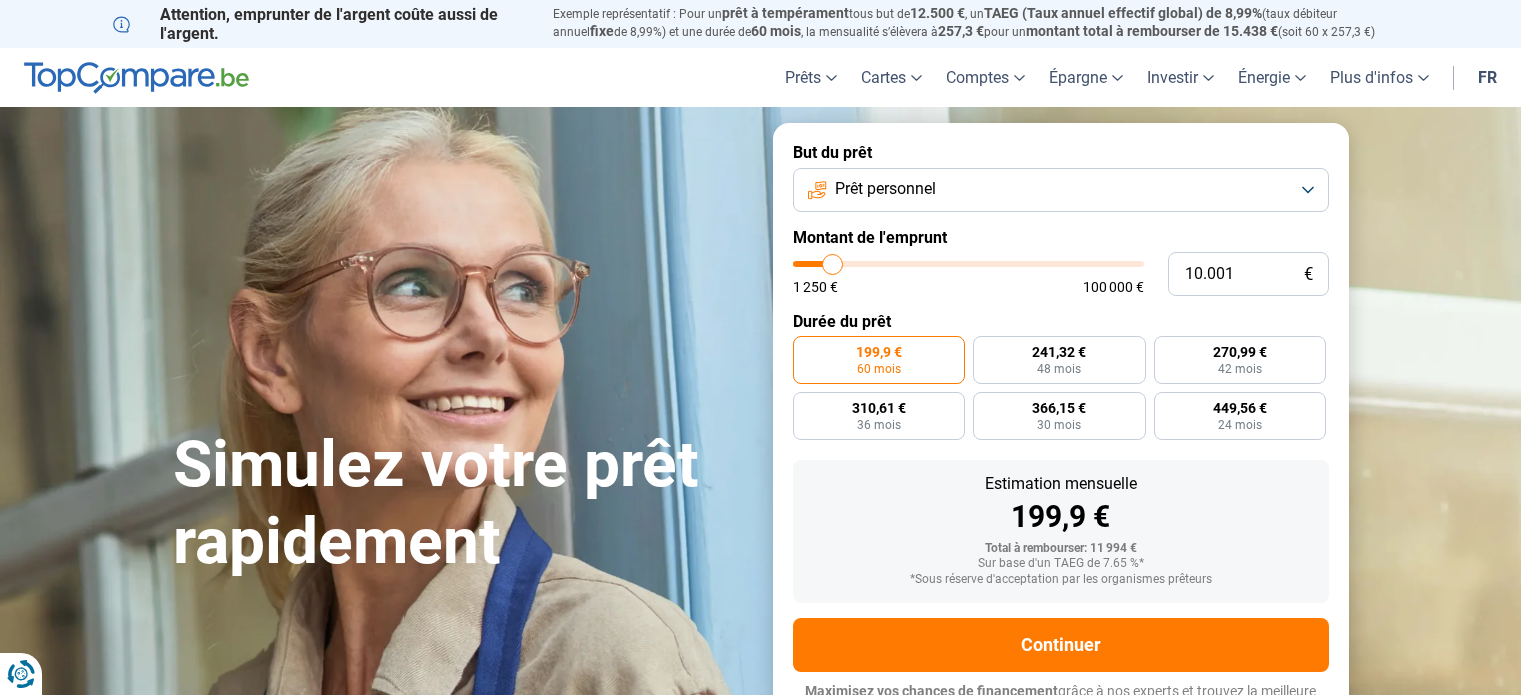 scroll, scrollTop: 0, scrollLeft: 0, axis: both 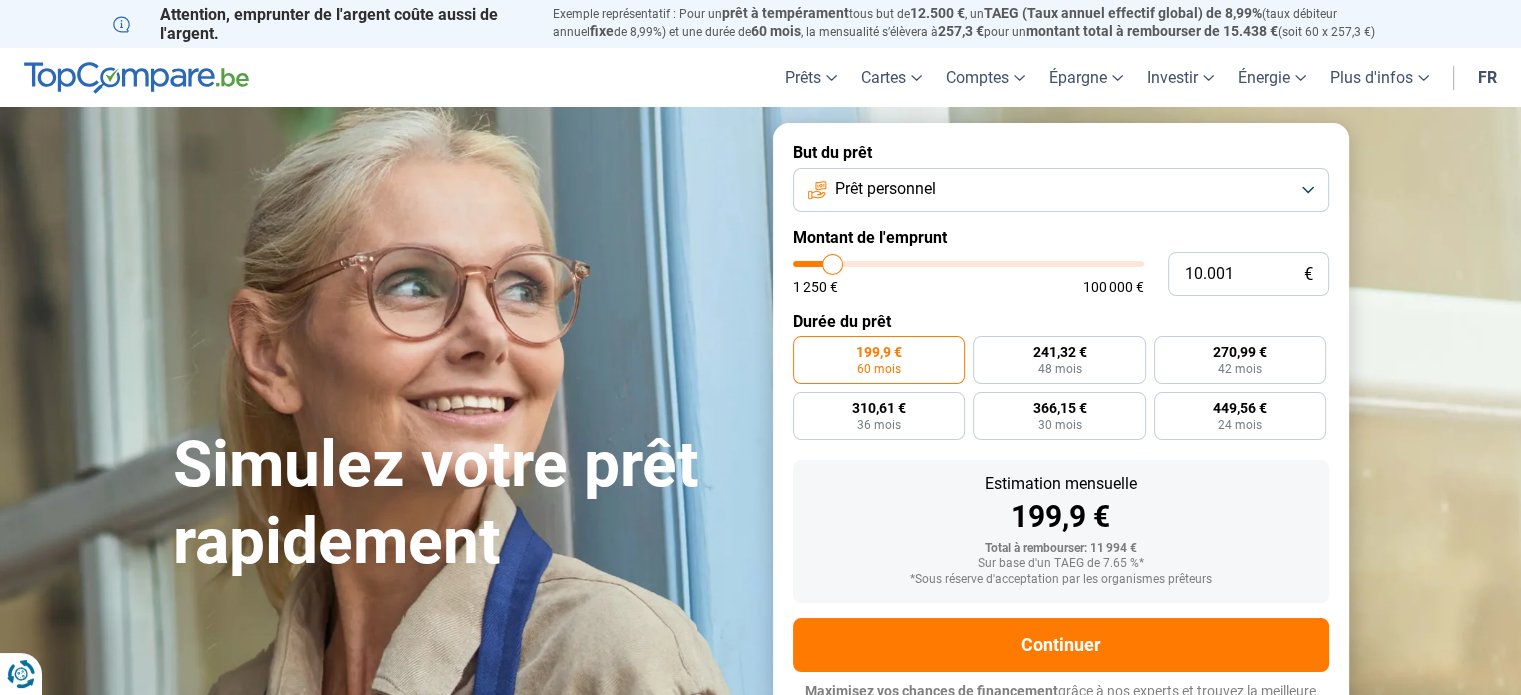 type on "8.750" 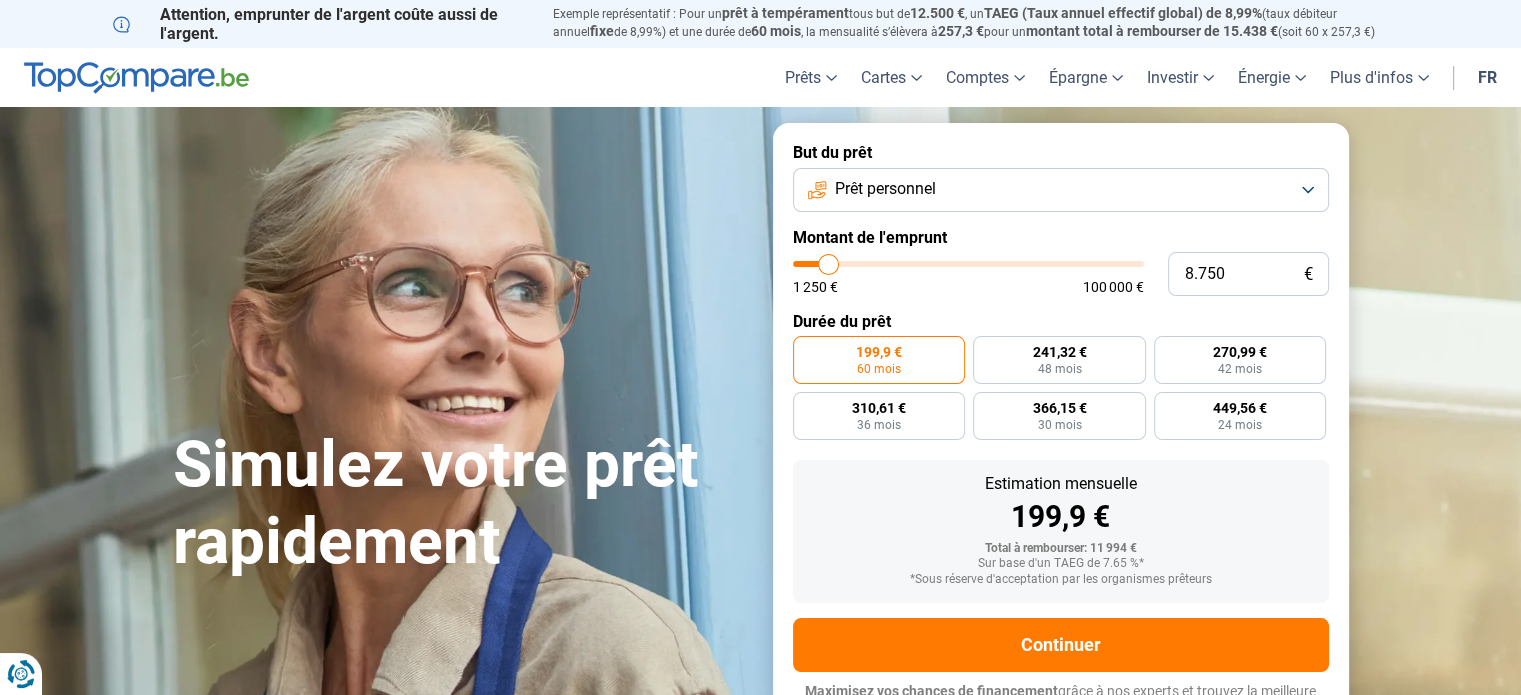 type on "8.250" 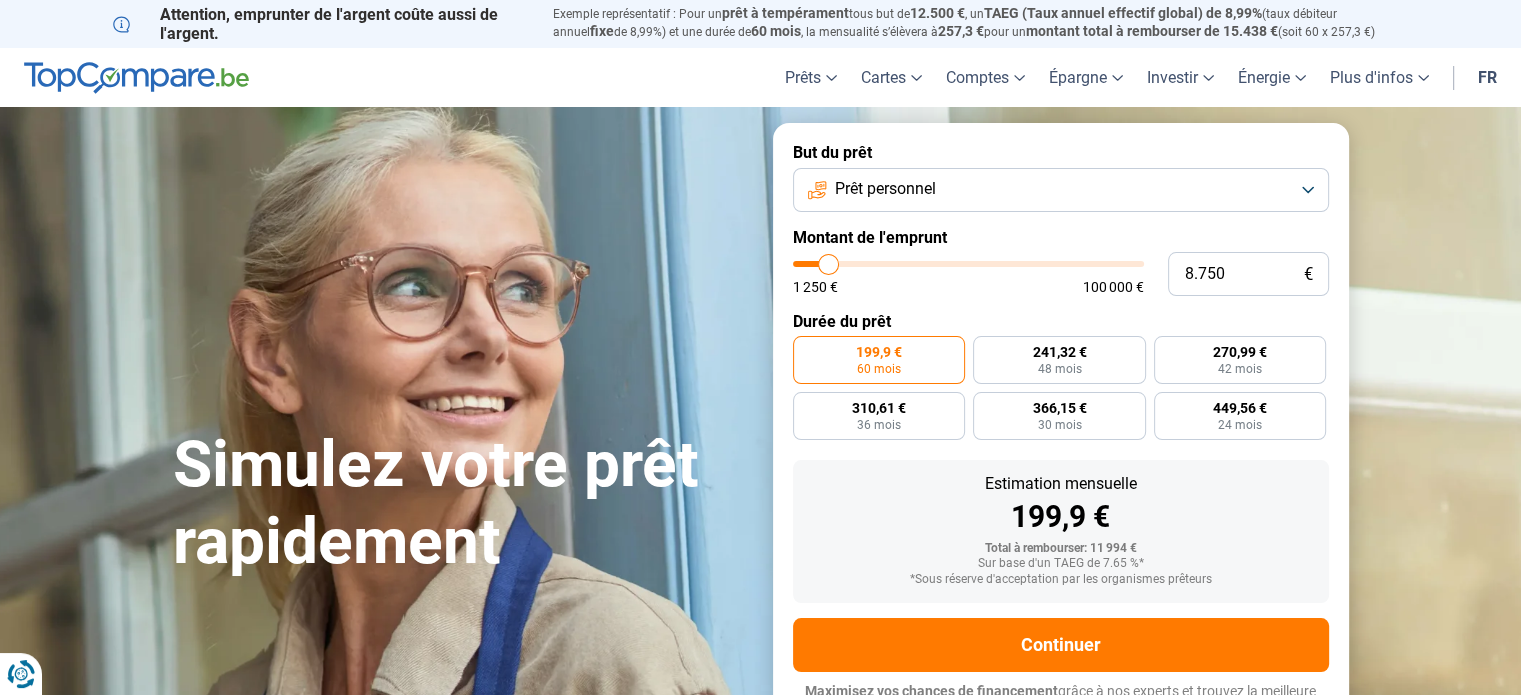 type on "8250" 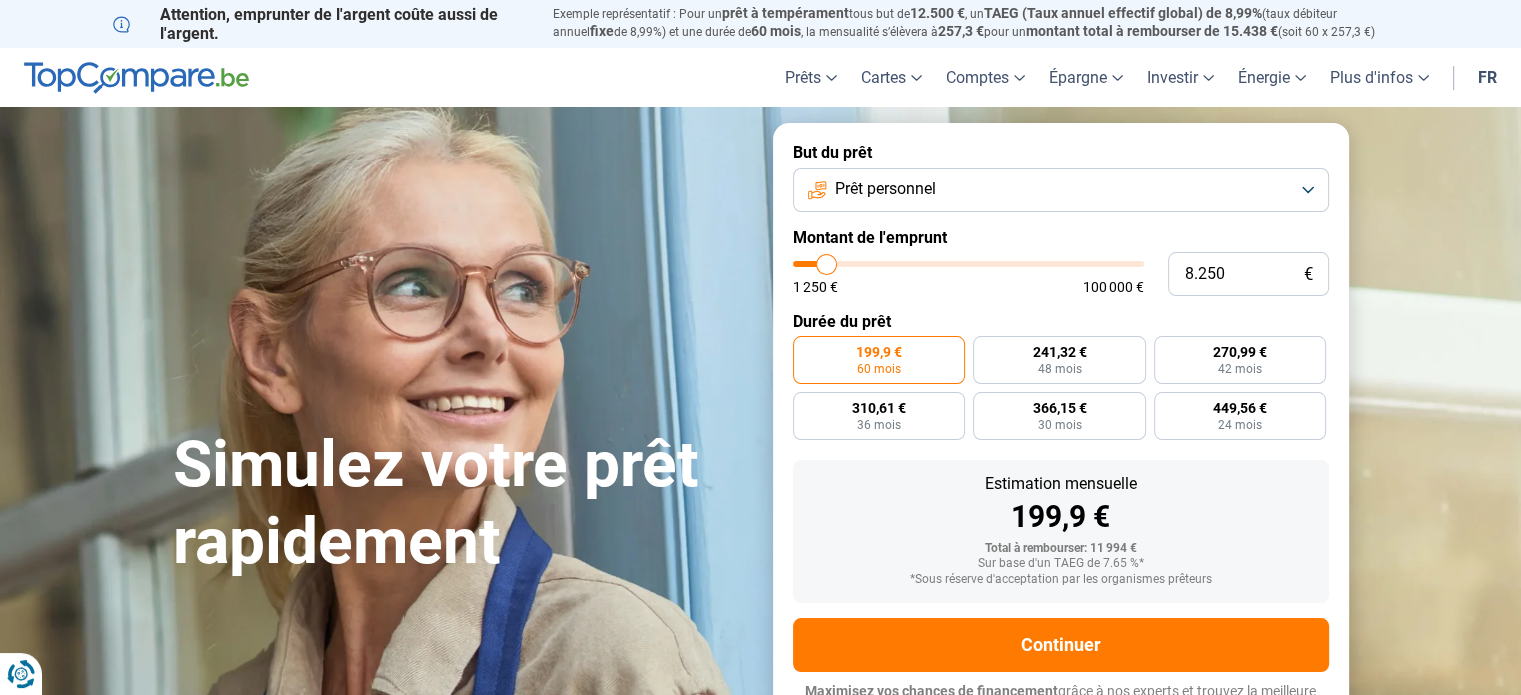 type on "8.000" 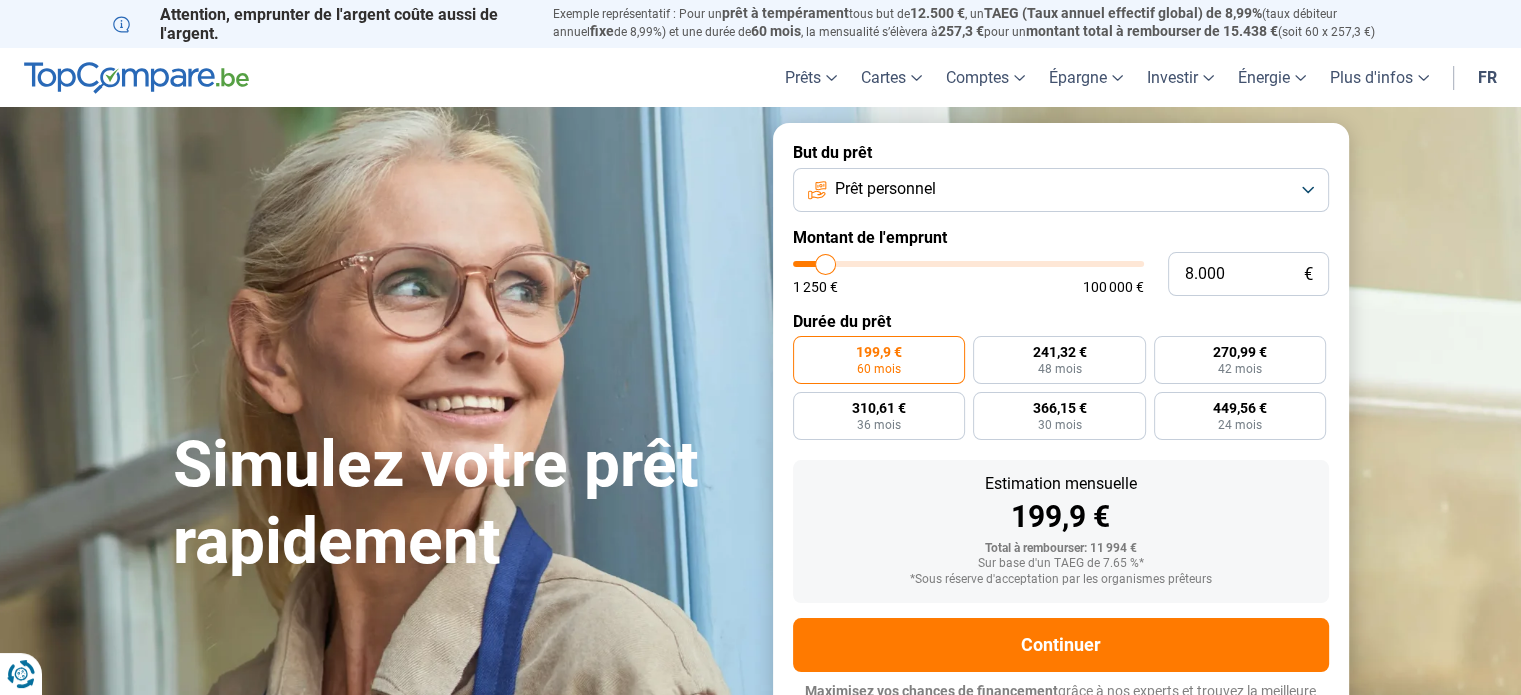type on "7.500" 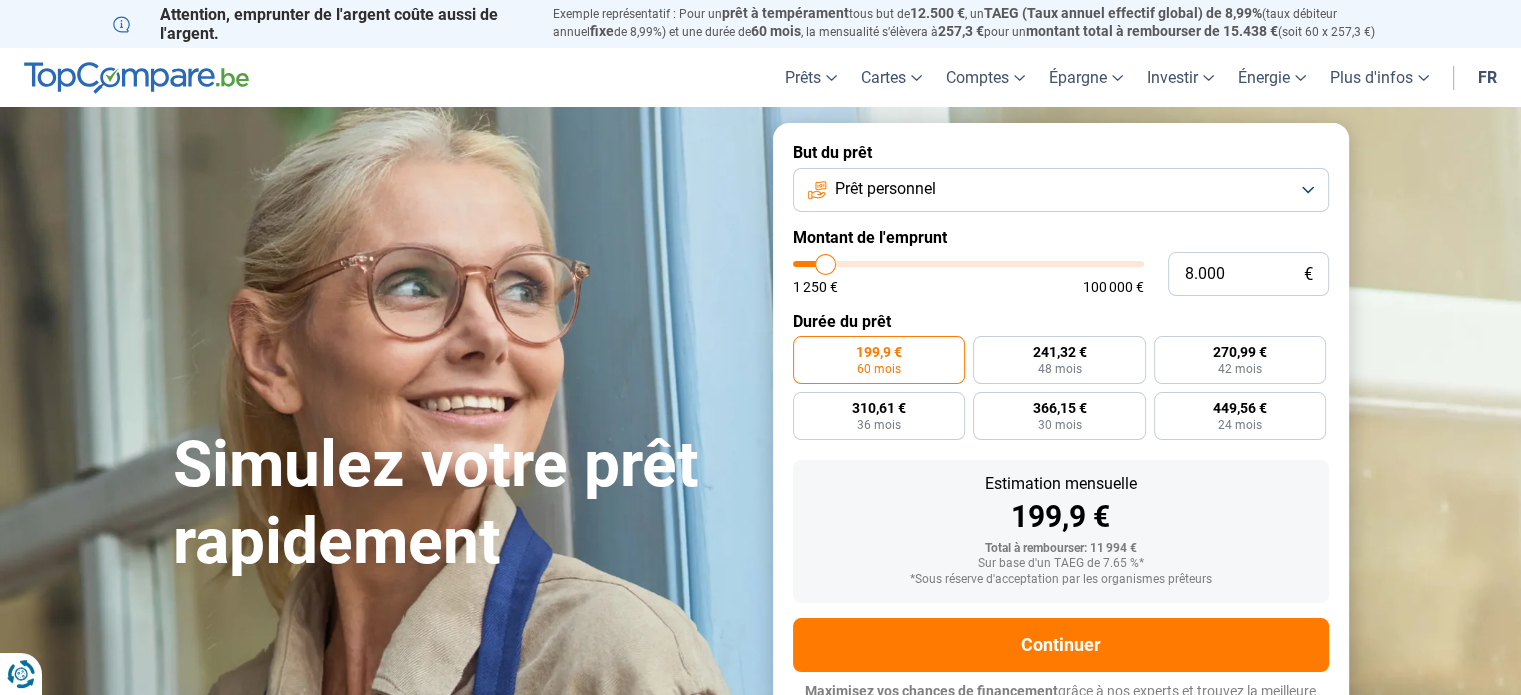 type on "7500" 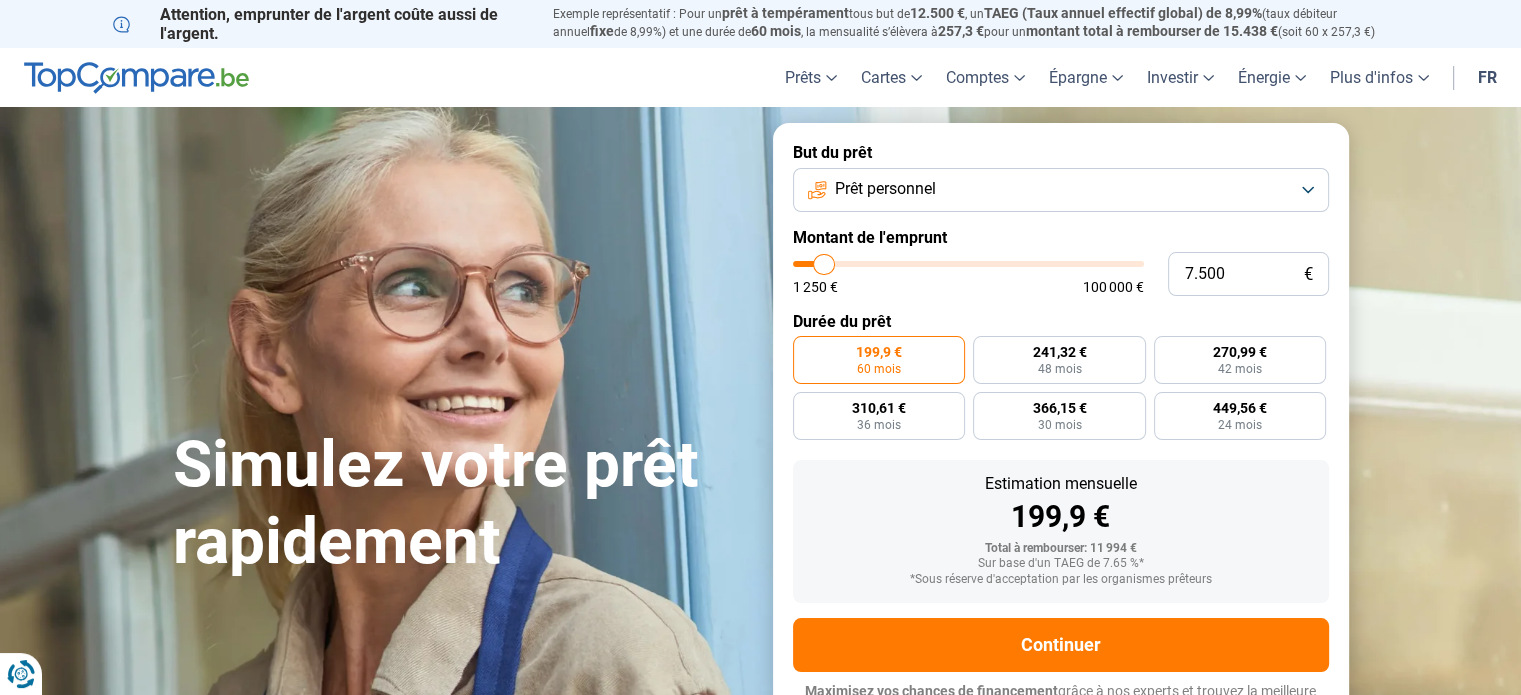 type on "7.250" 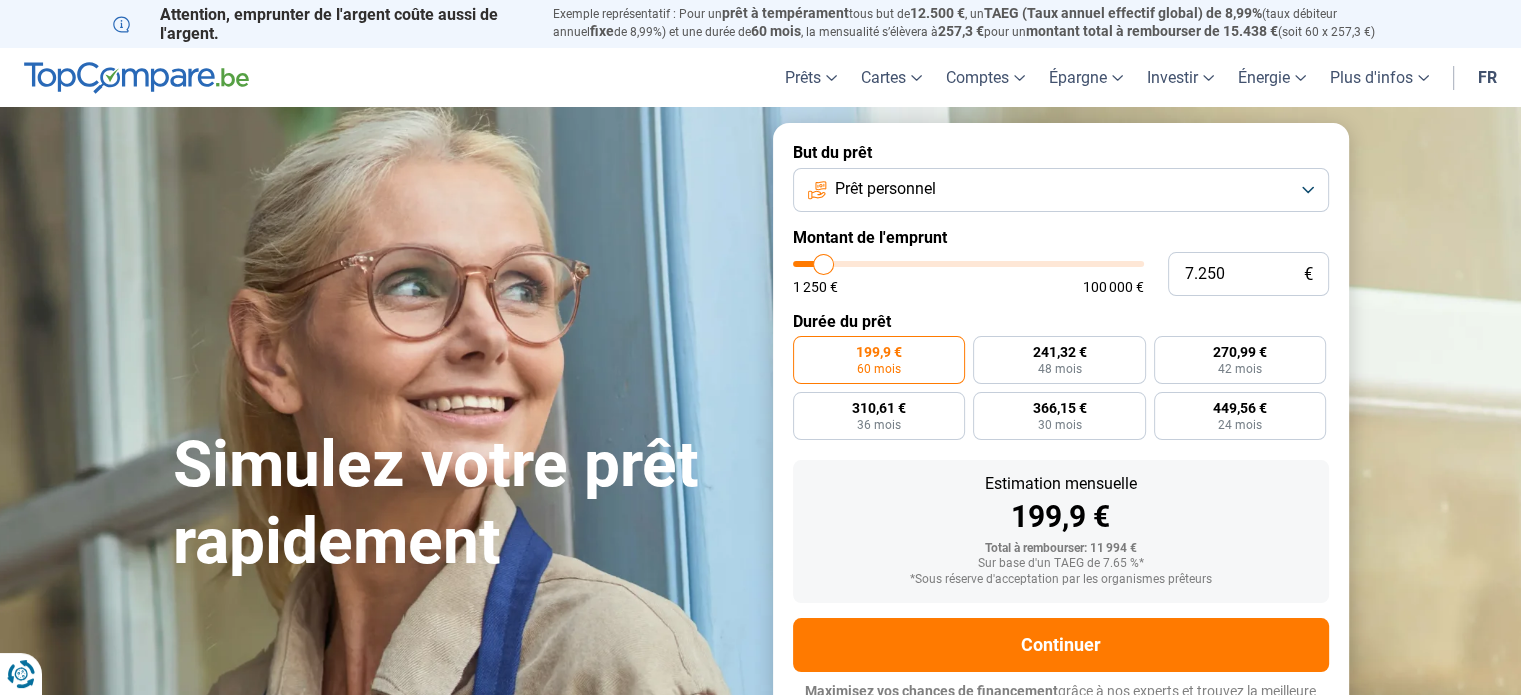 type on "7.000" 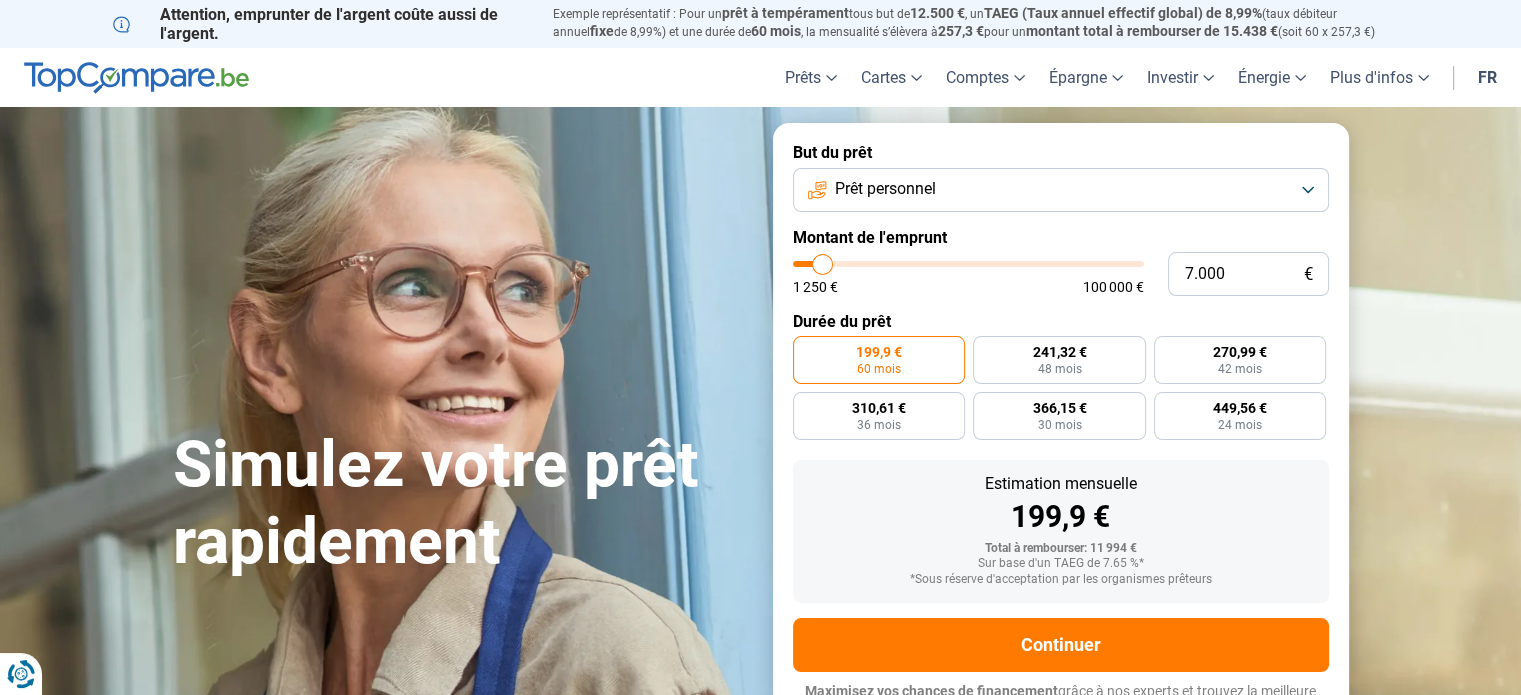 type on "6.750" 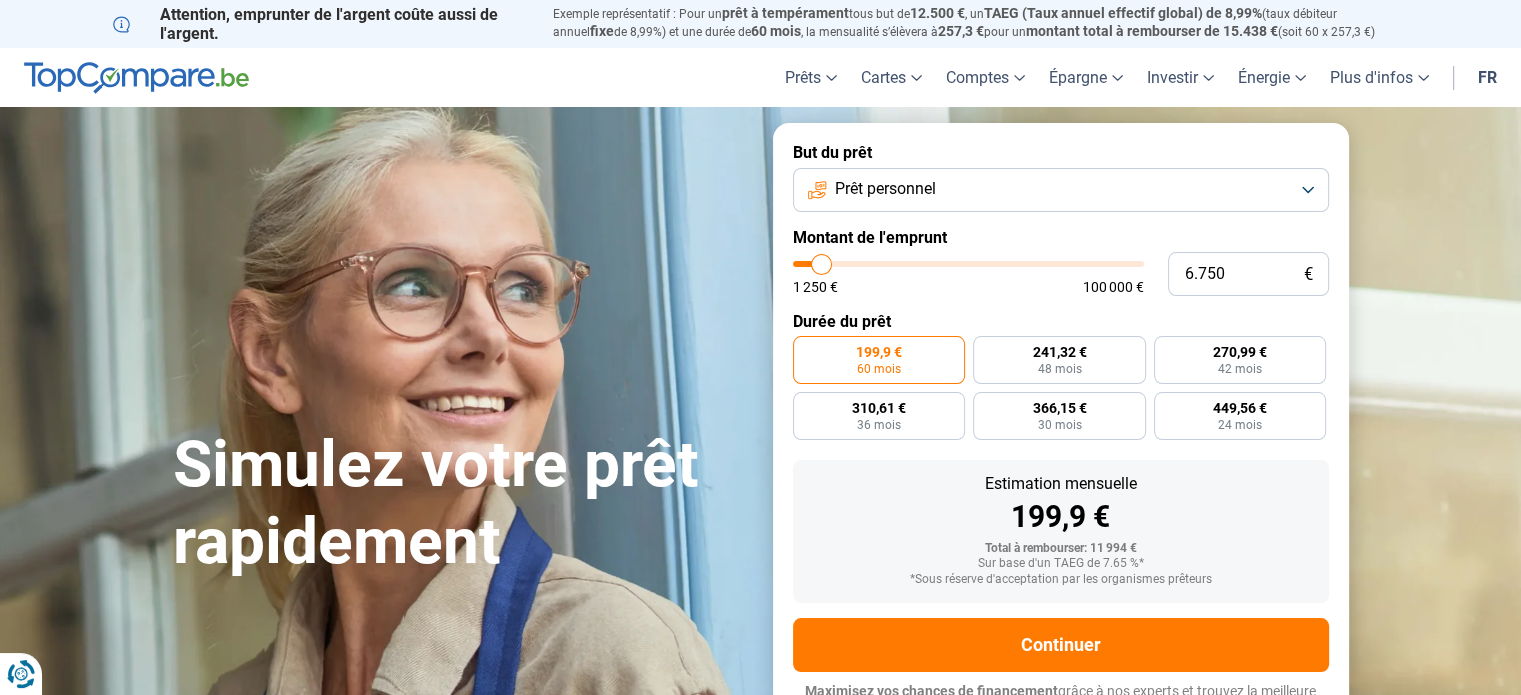 type on "6.500" 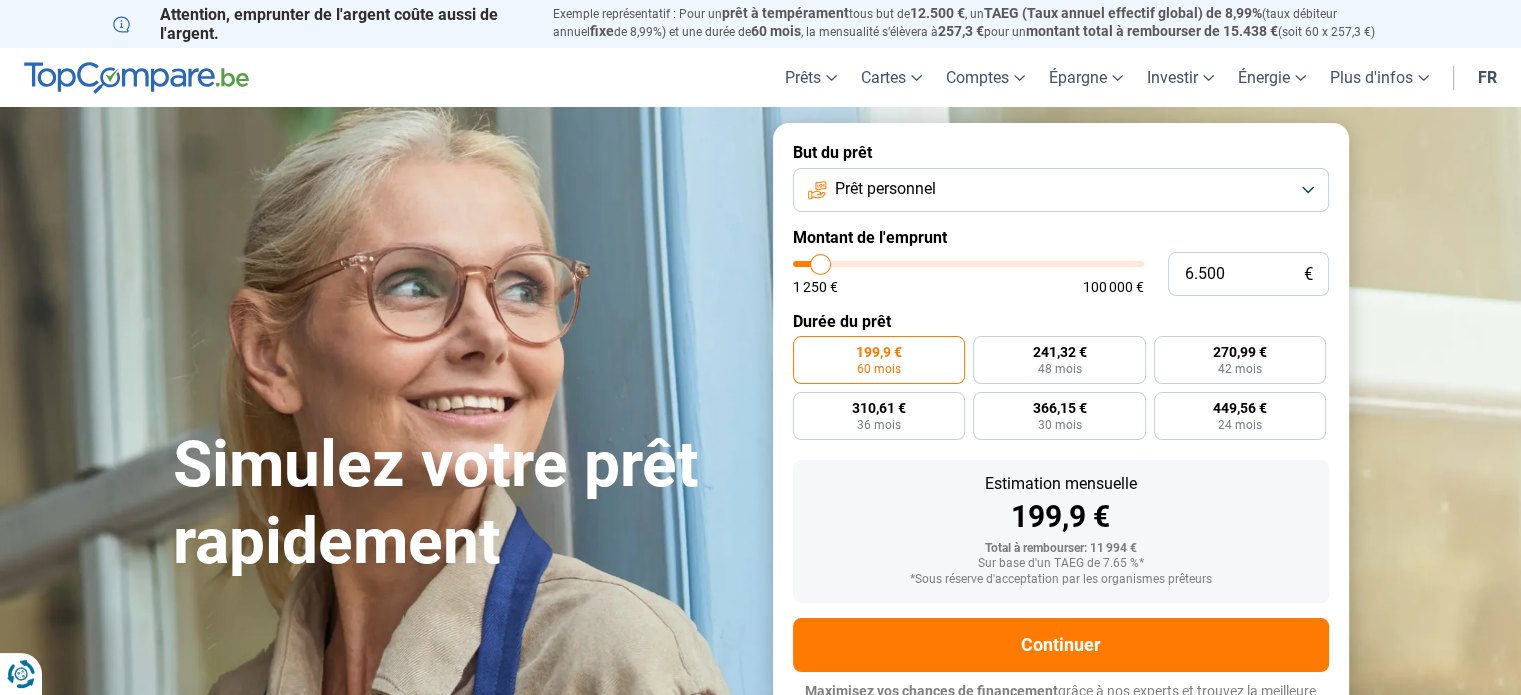 type on "6.250" 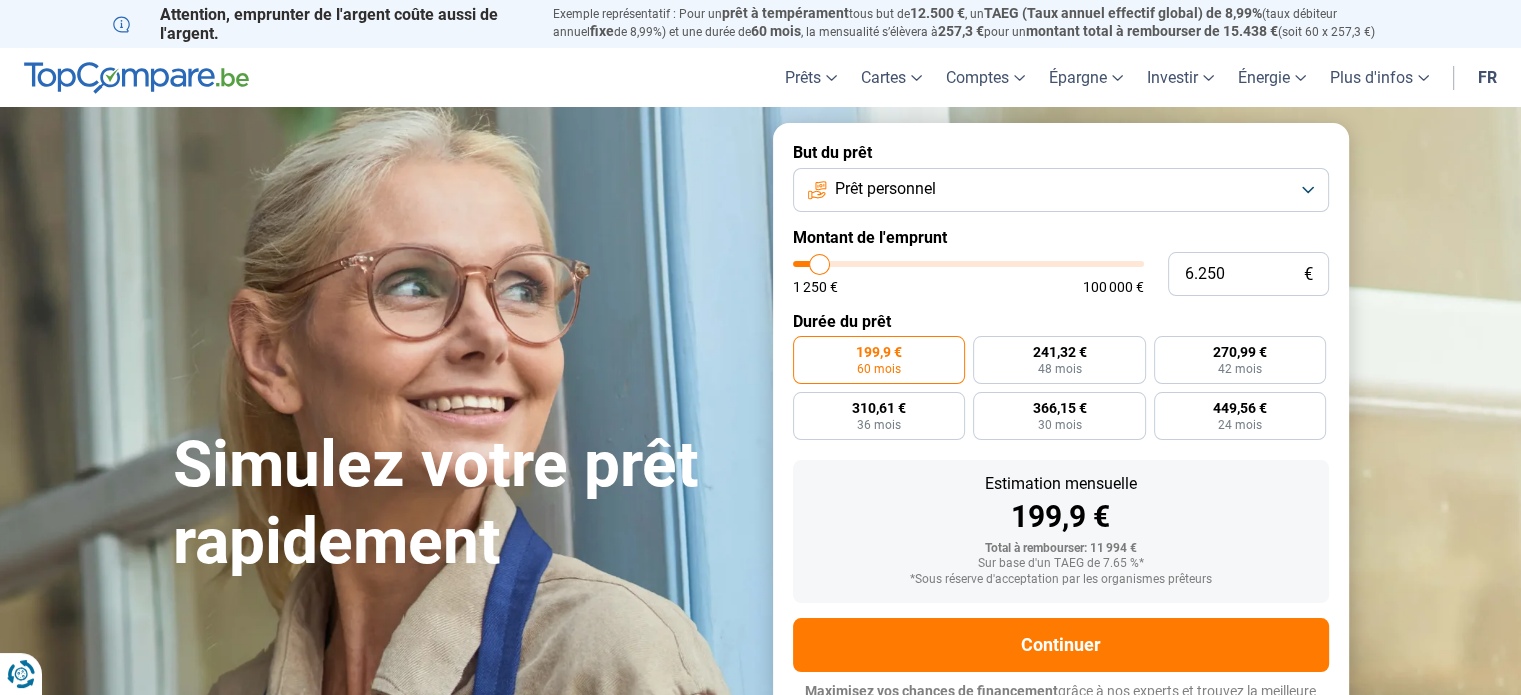 type on "5.000" 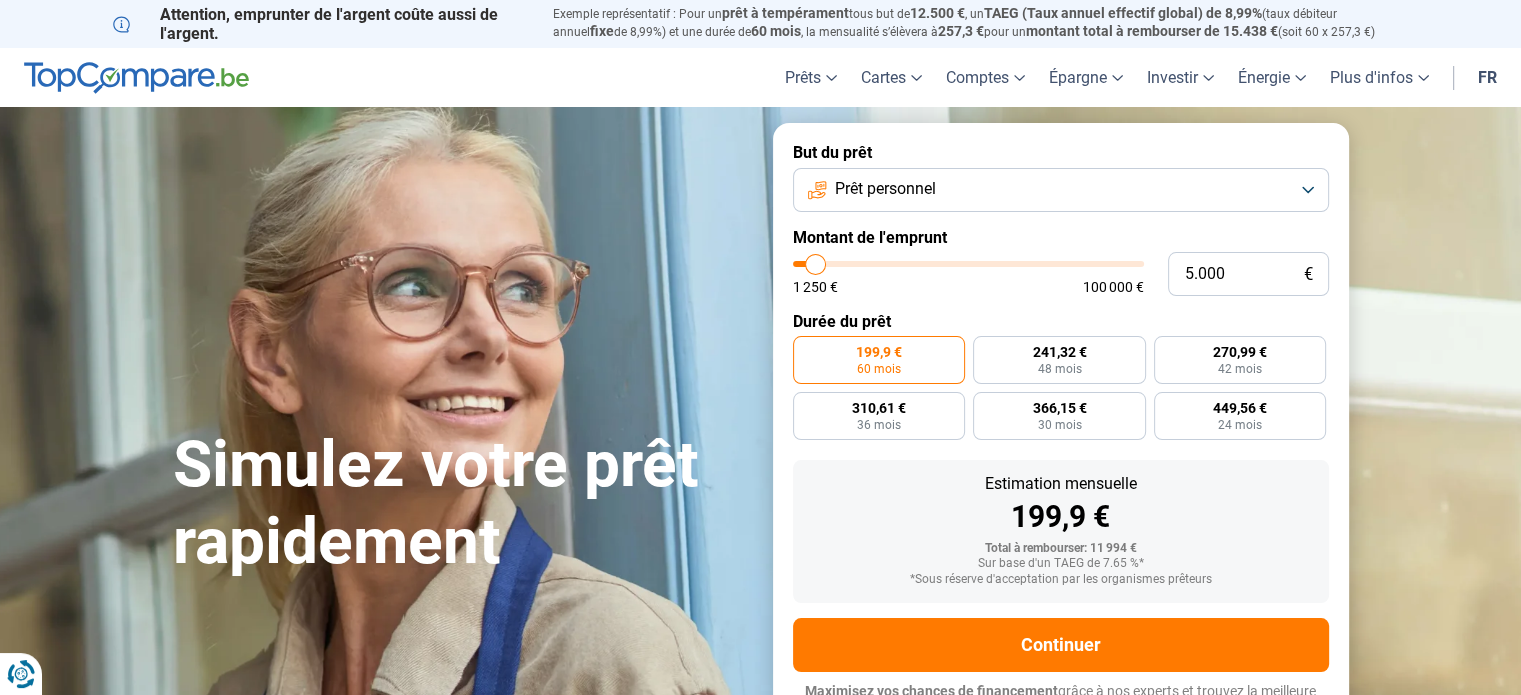 type on "4.250" 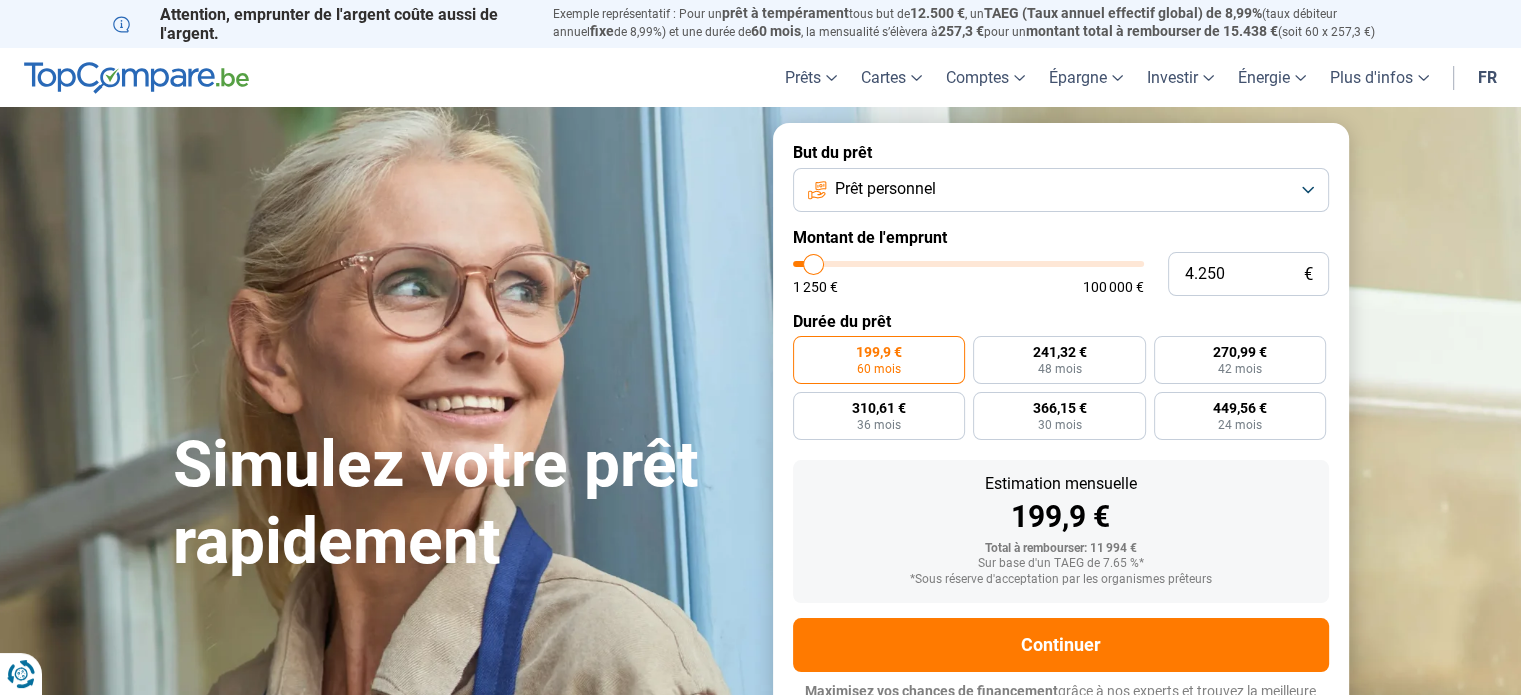 type on "3.250" 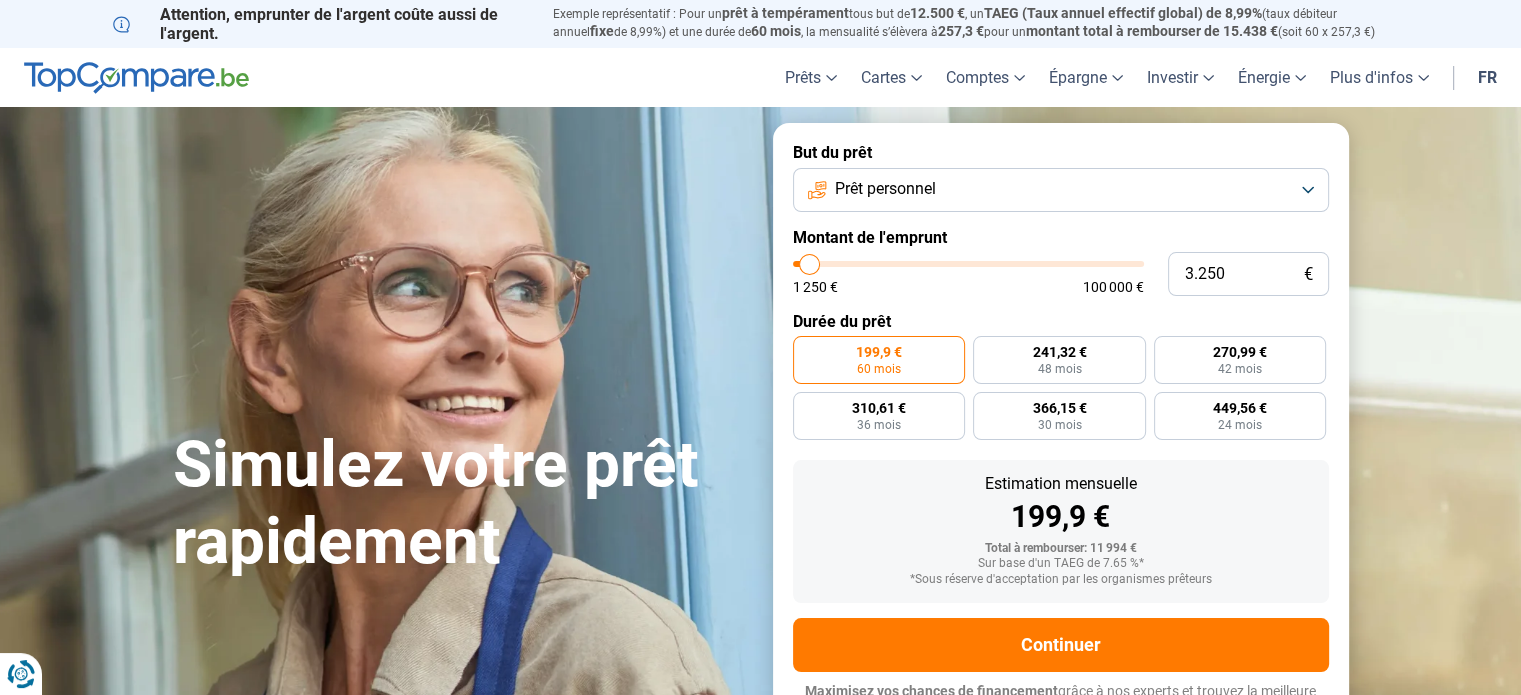 type on "2.250" 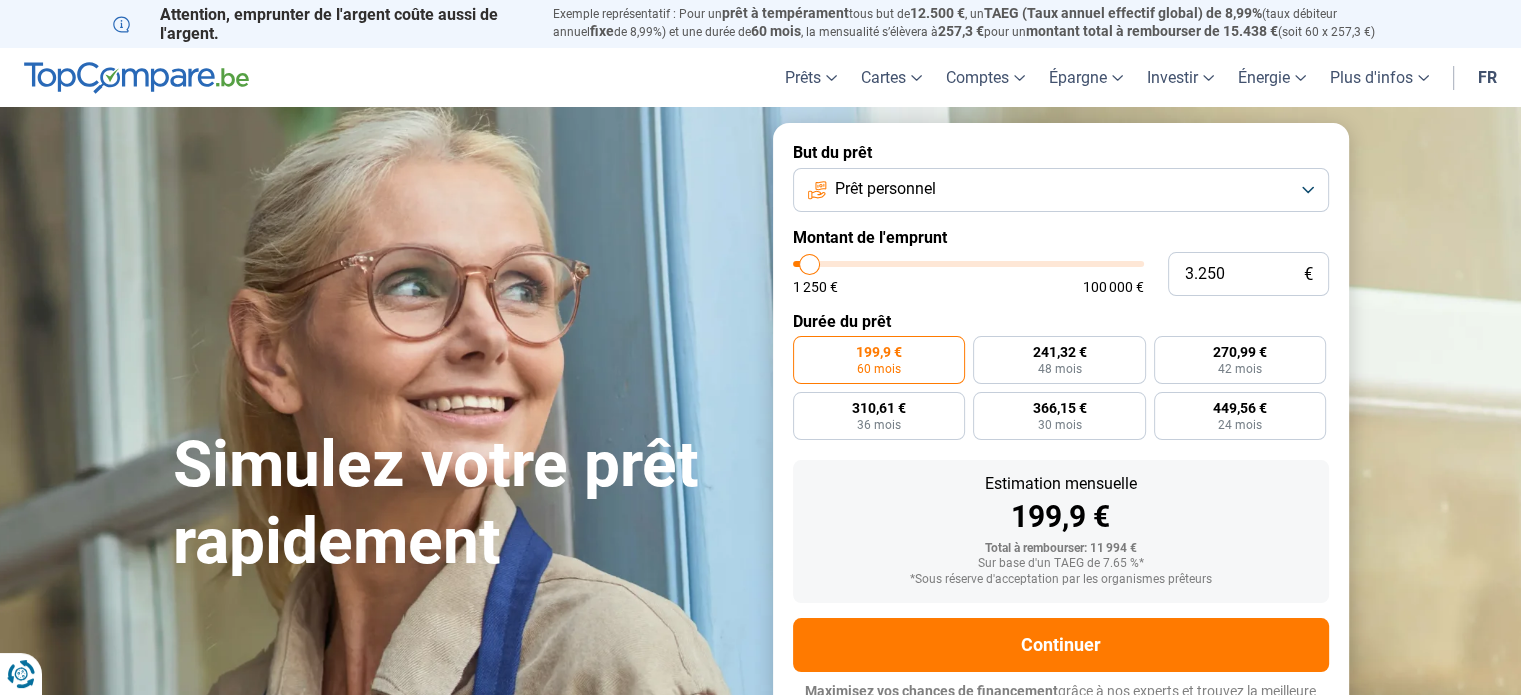 type on "2250" 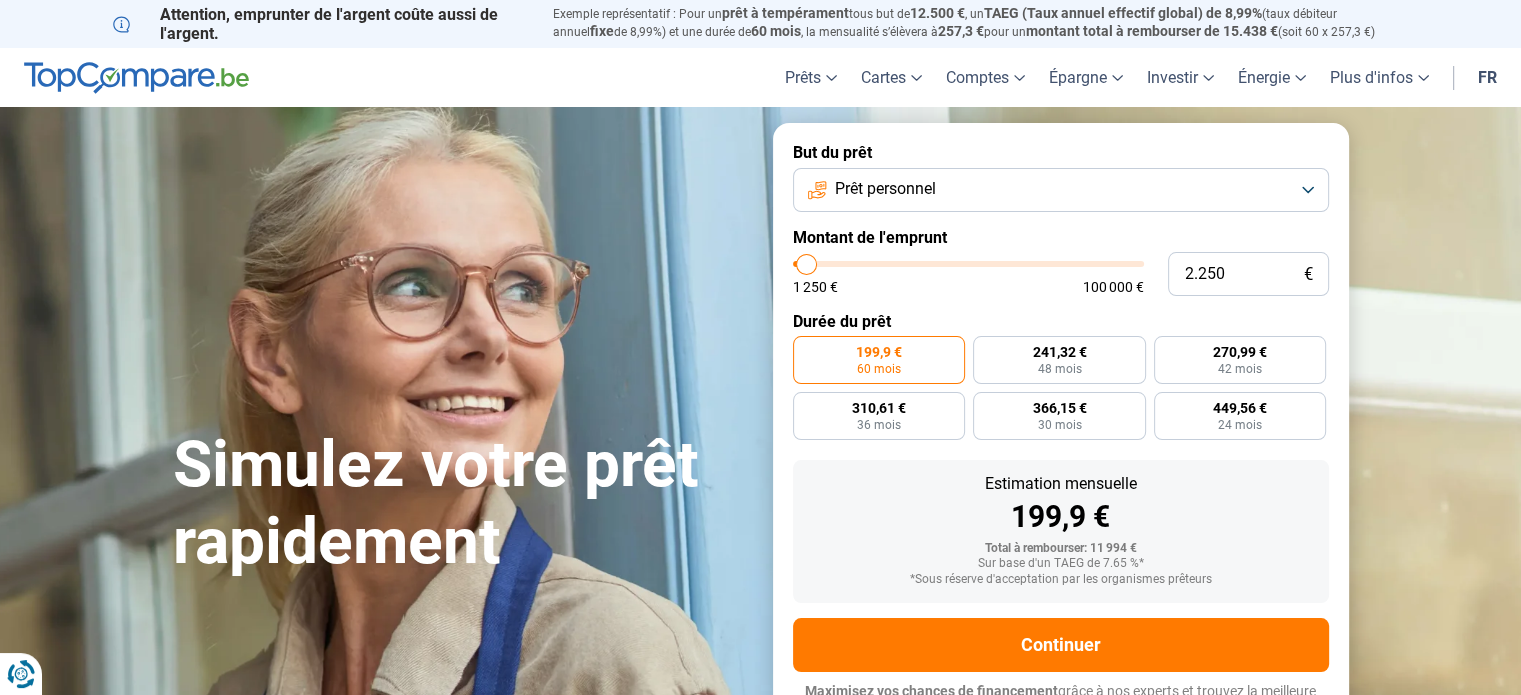 type on "1.750" 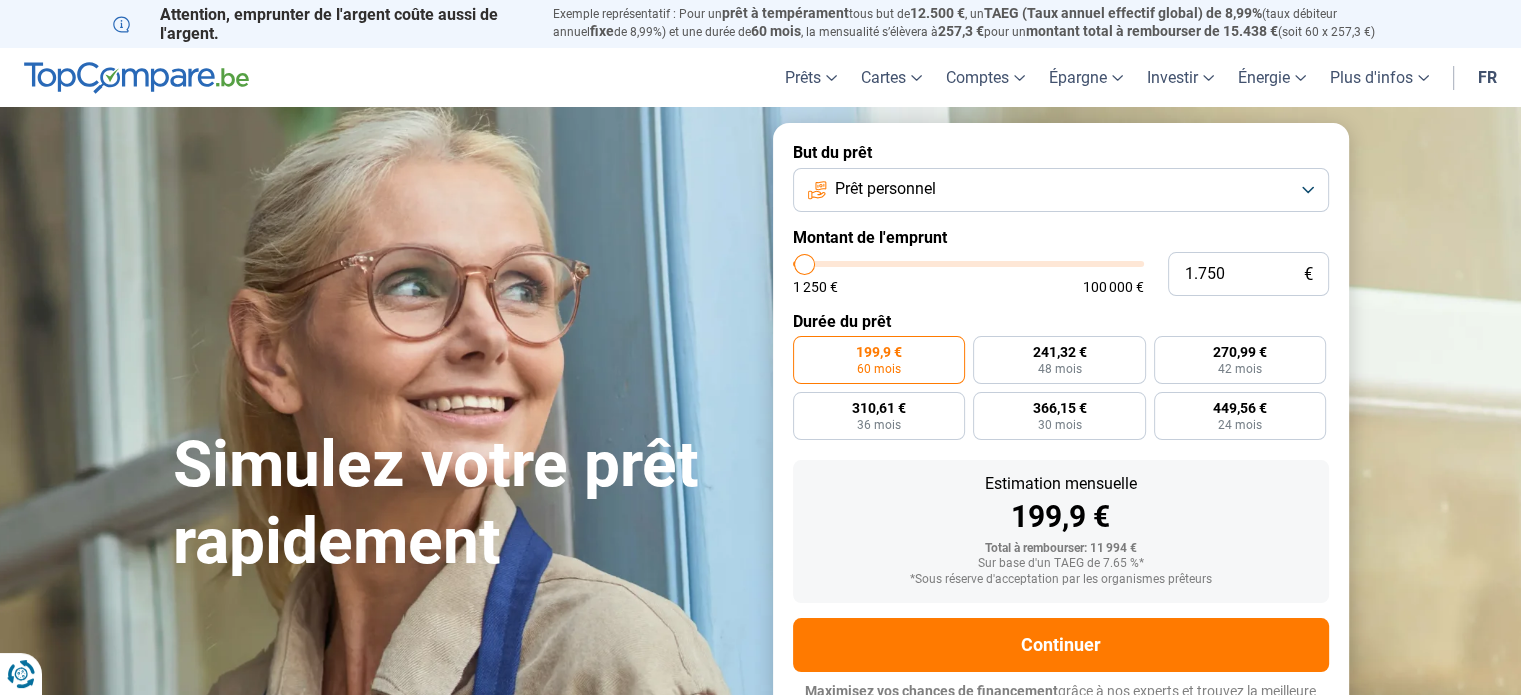 type on "1.250" 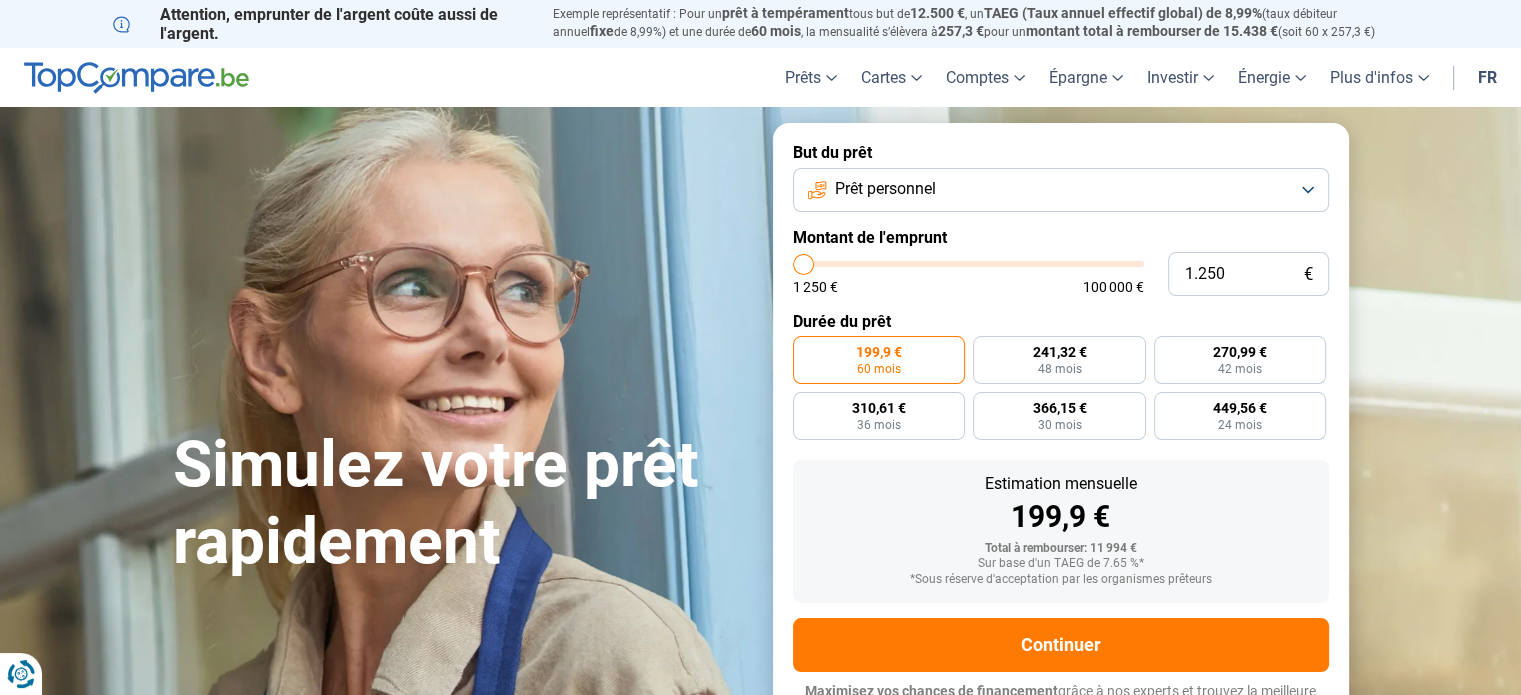 drag, startPoint x: 829, startPoint y: 260, endPoint x: 799, endPoint y: 260, distance: 30 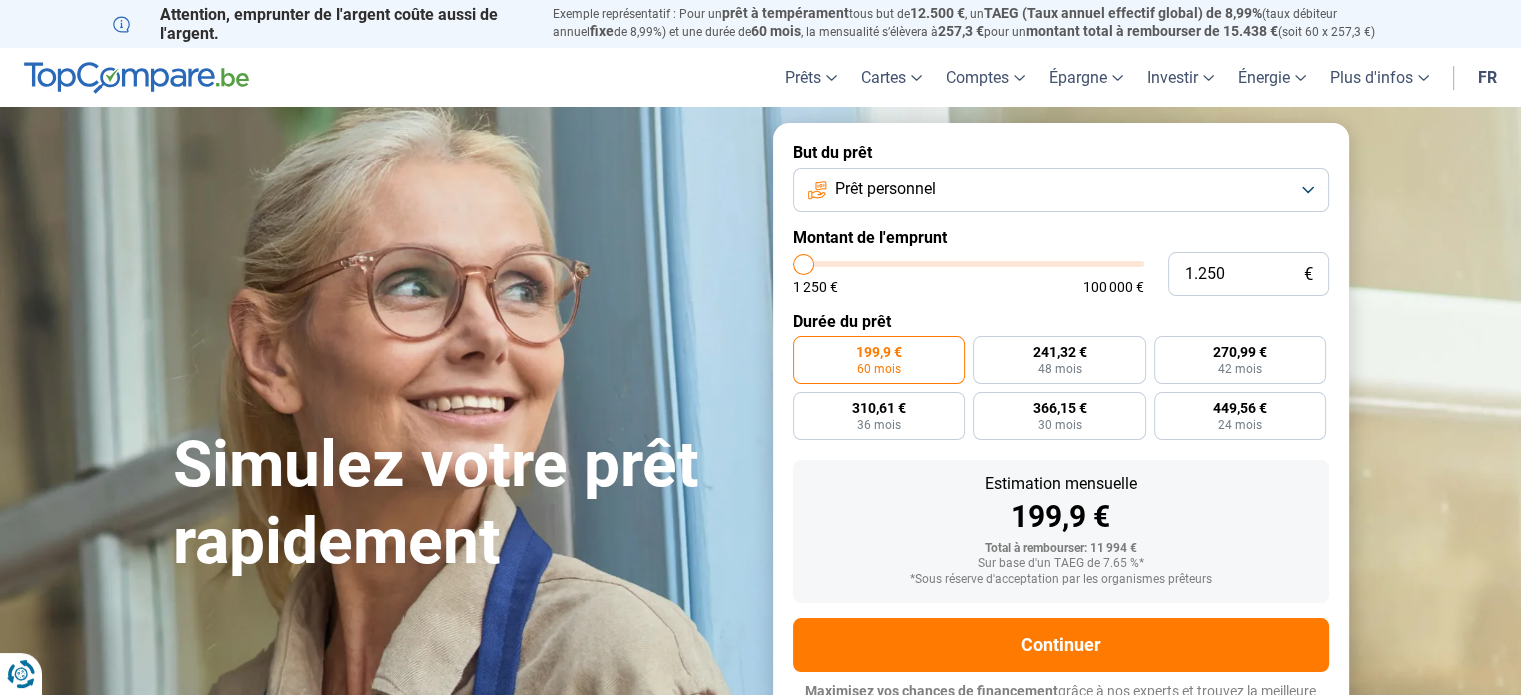 type on "1250" 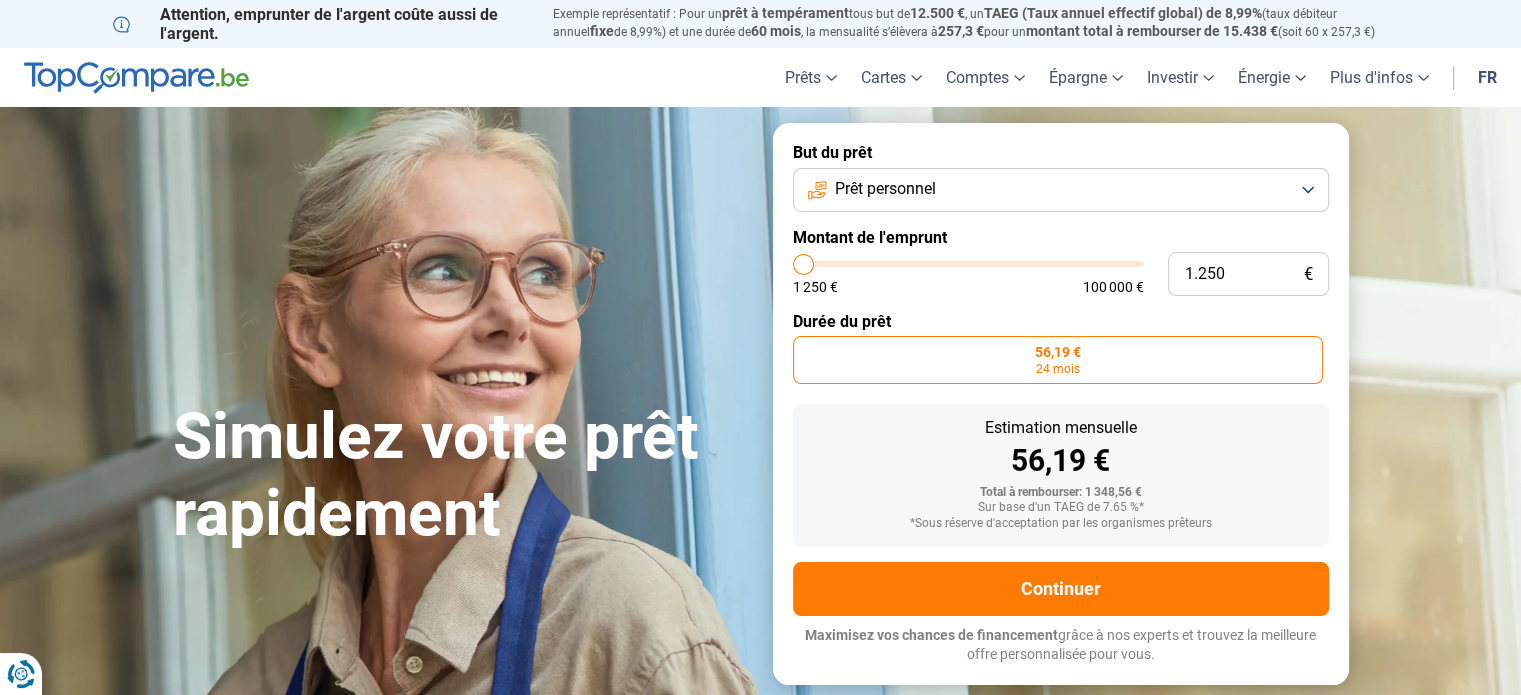 type on "4.250" 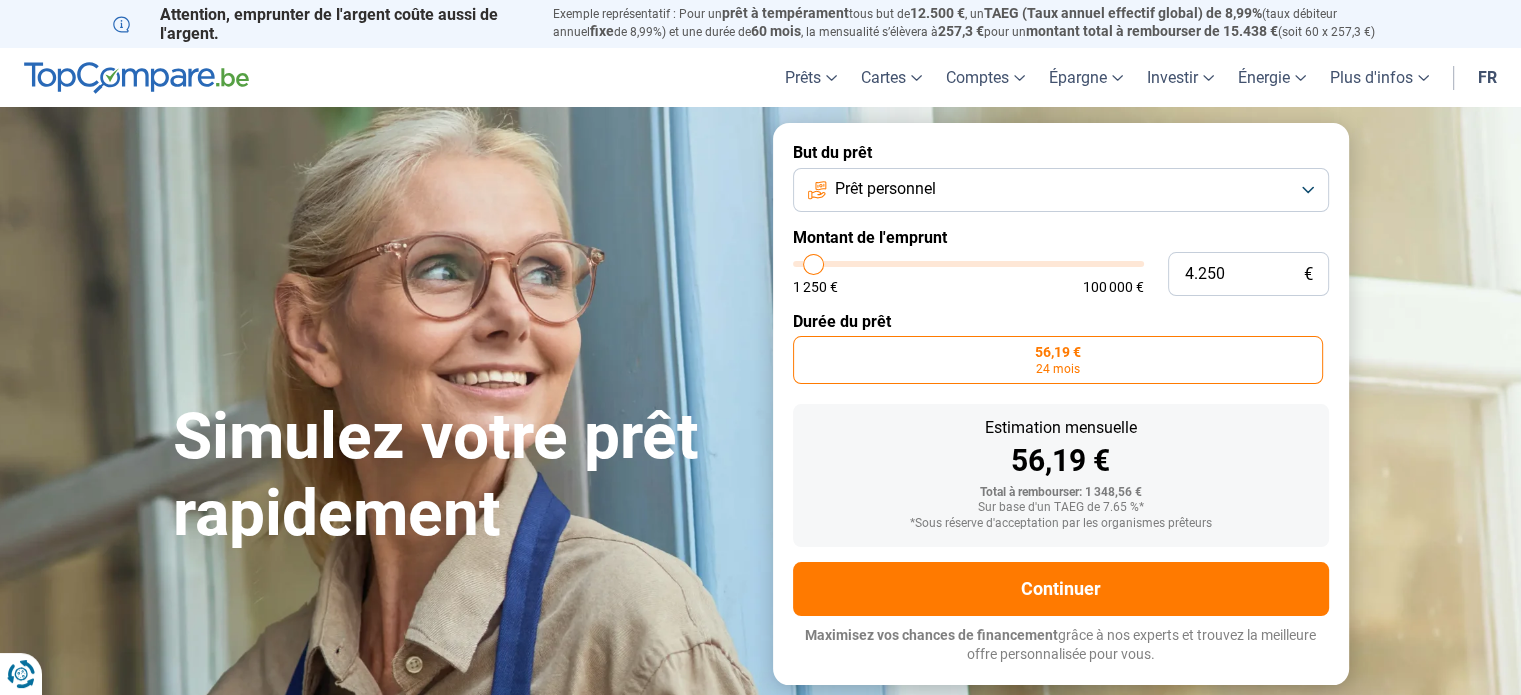 type on "4.500" 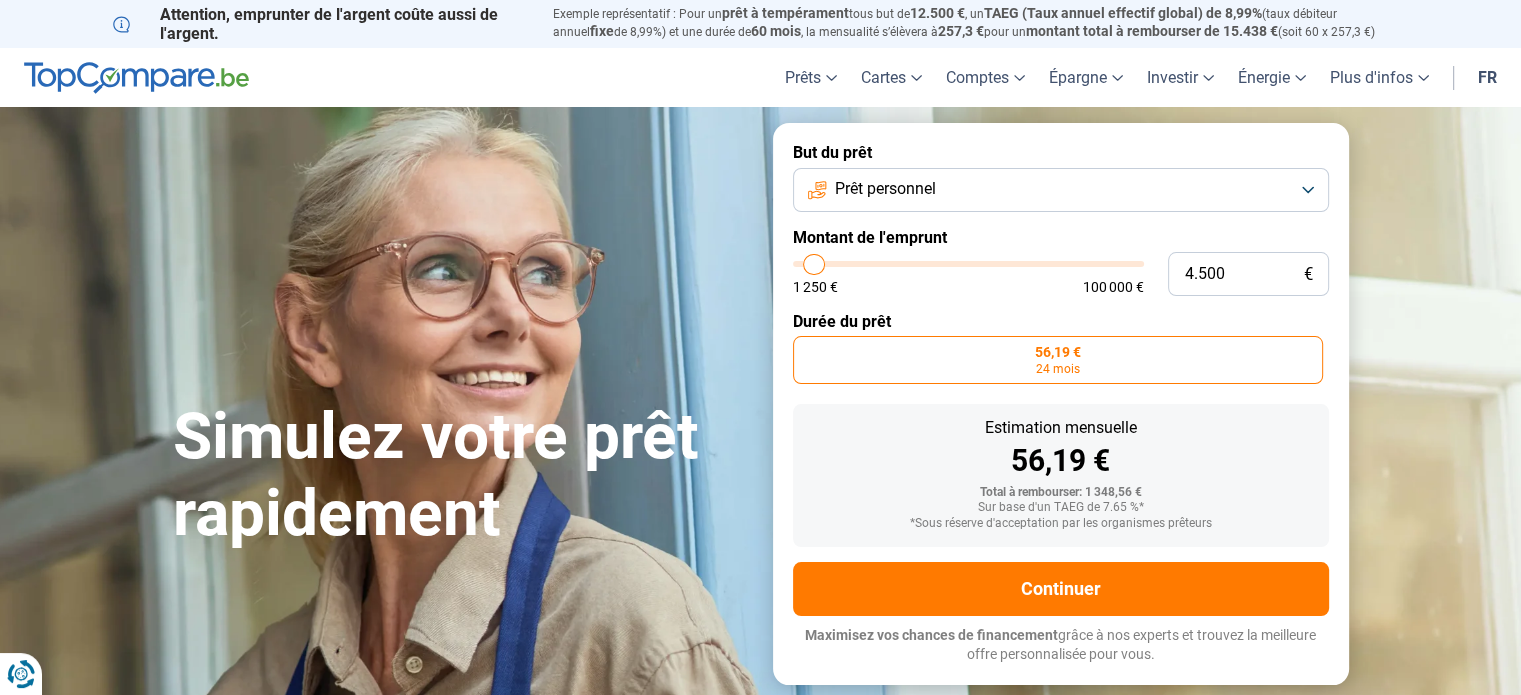 type on "4.750" 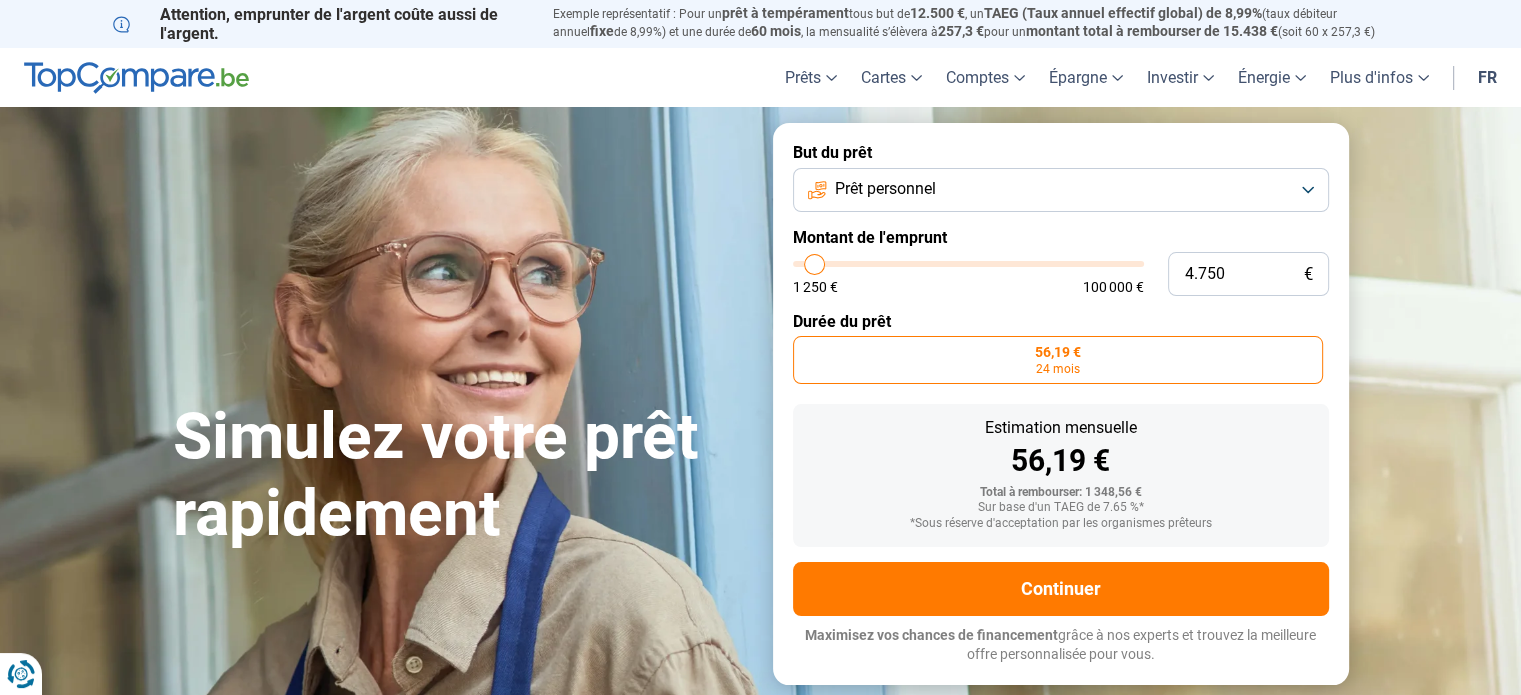 type on "5.000" 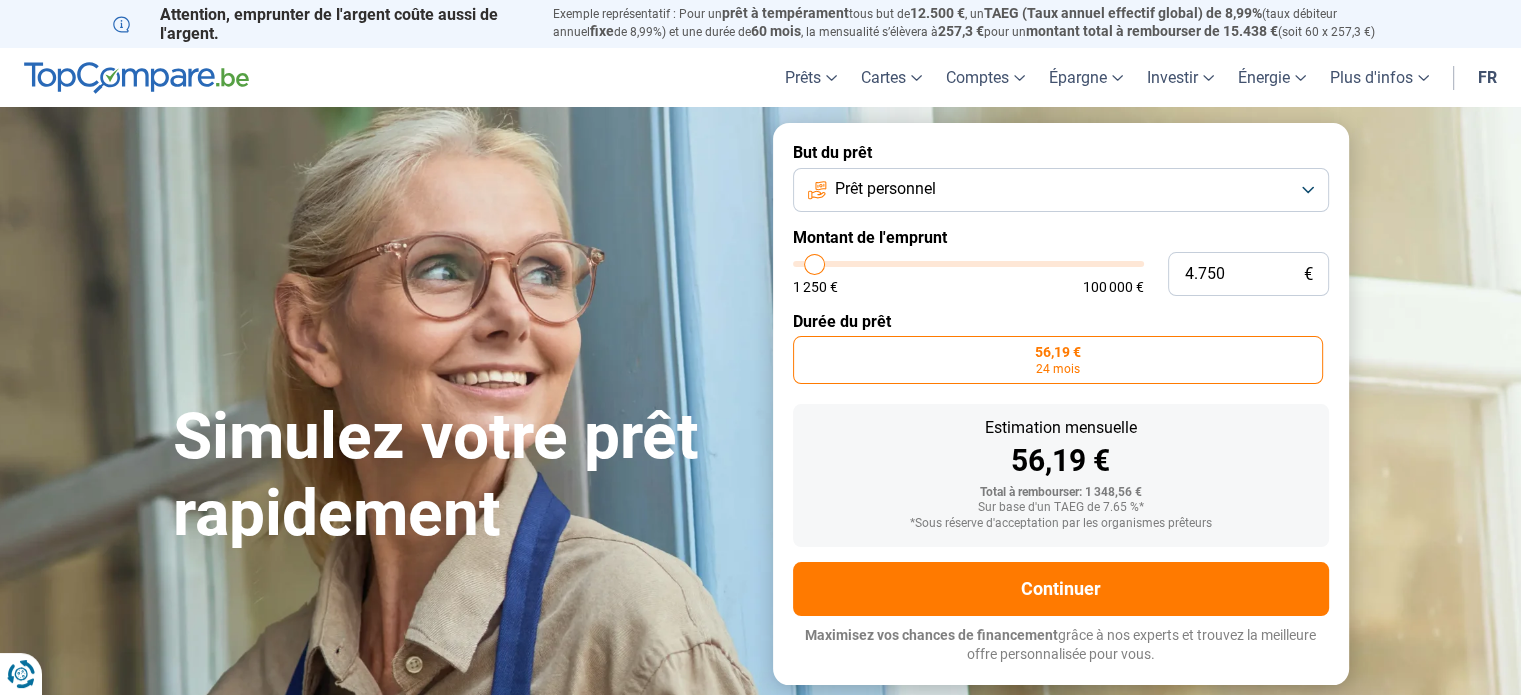 type on "5000" 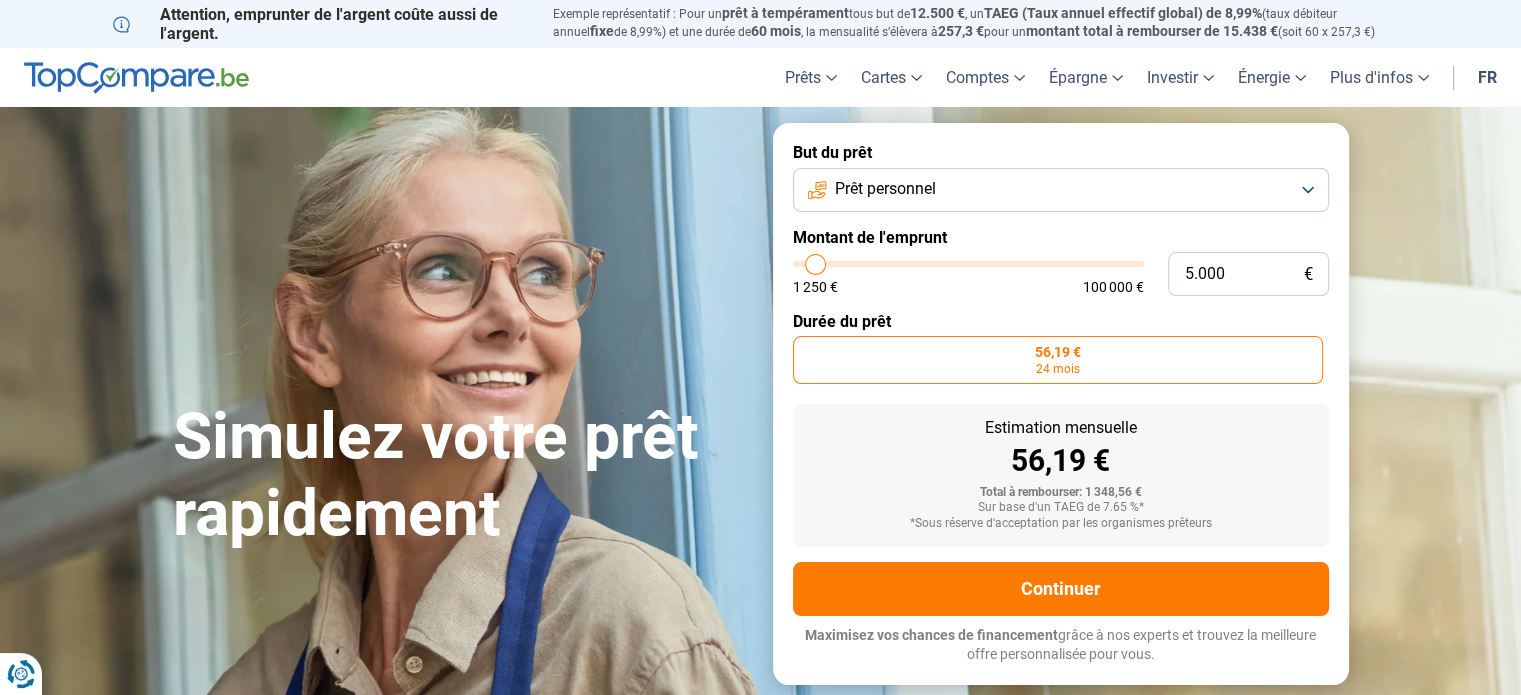 type on "5.250" 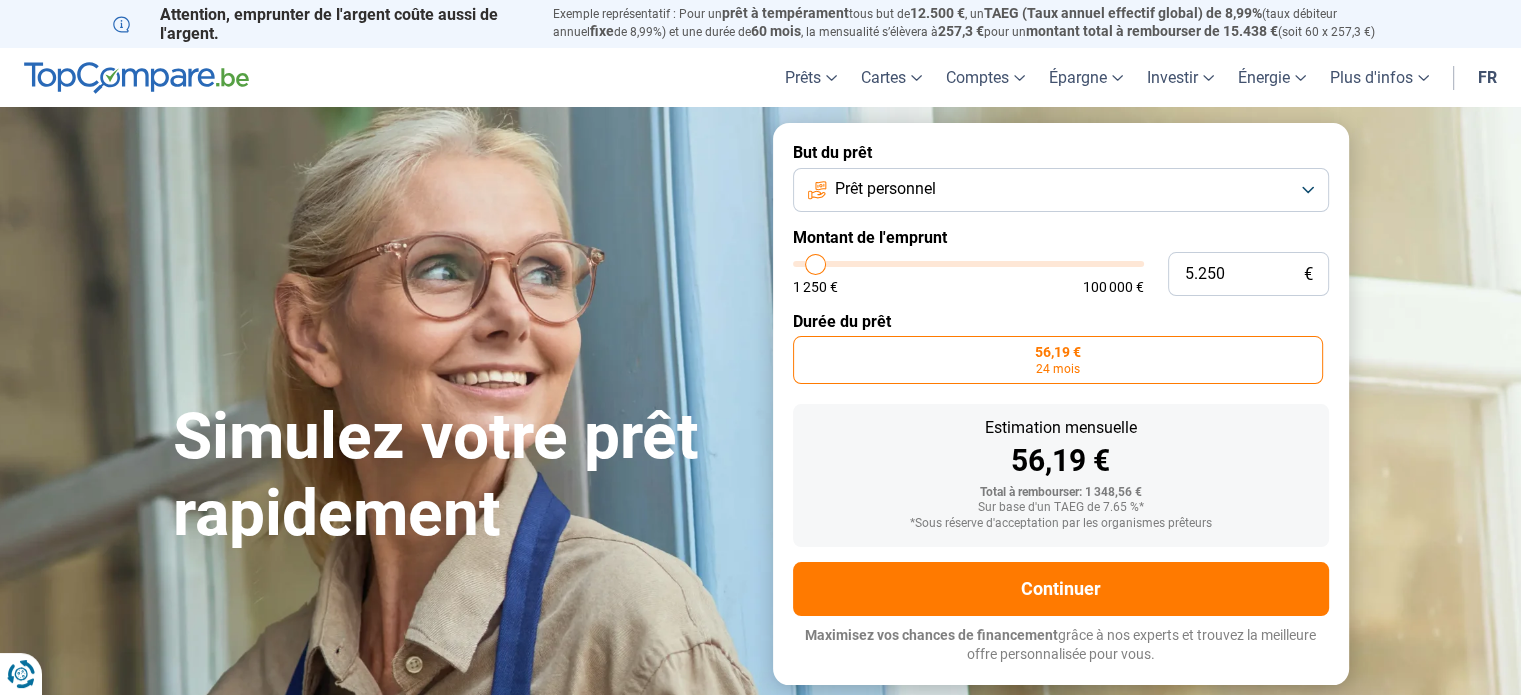 type on "5250" 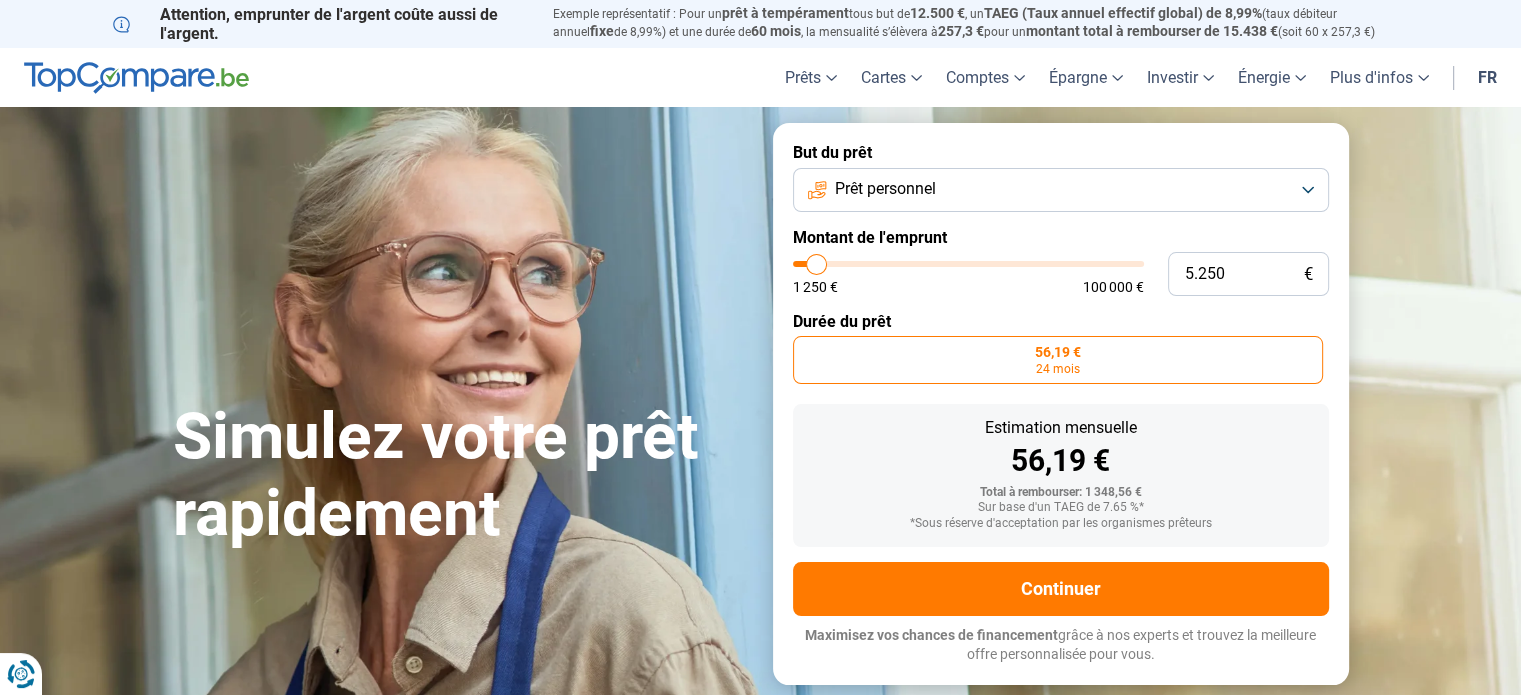 type on "5.500" 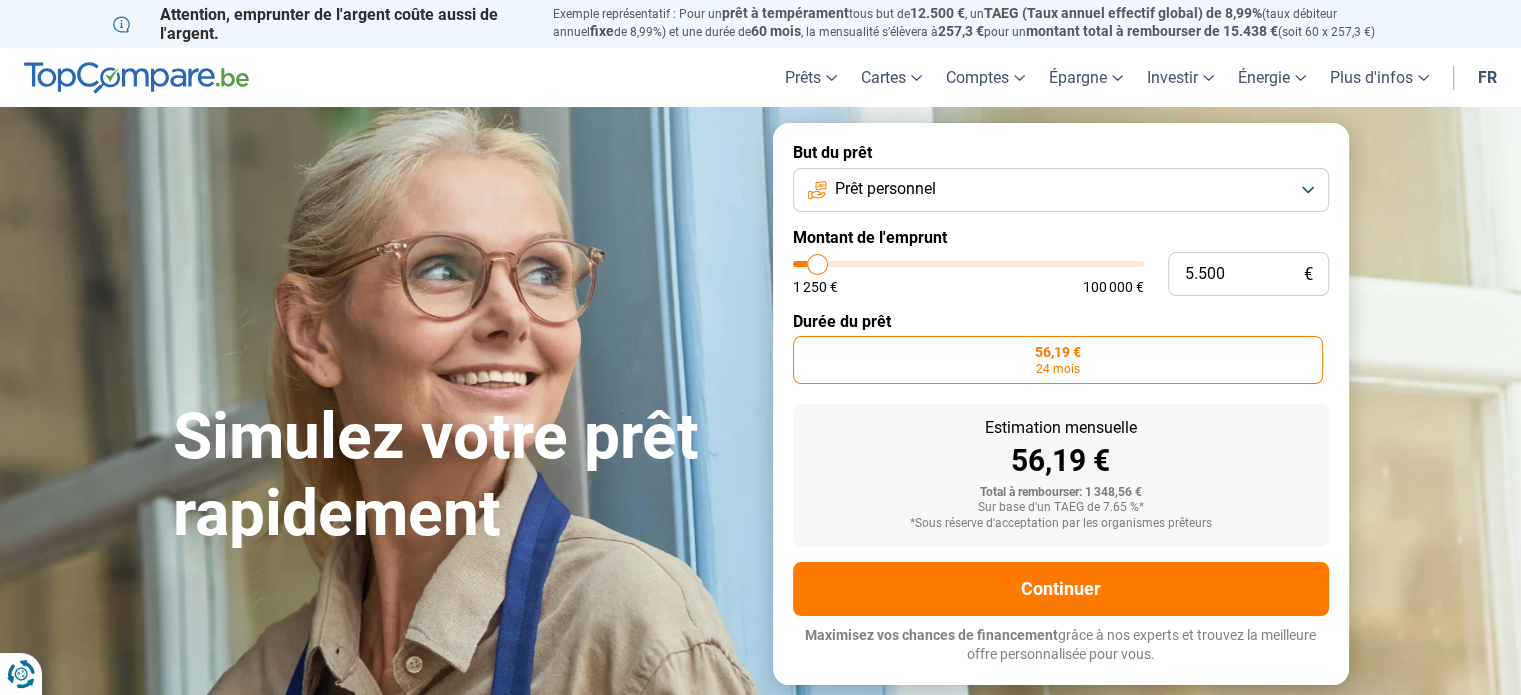 type on "5.750" 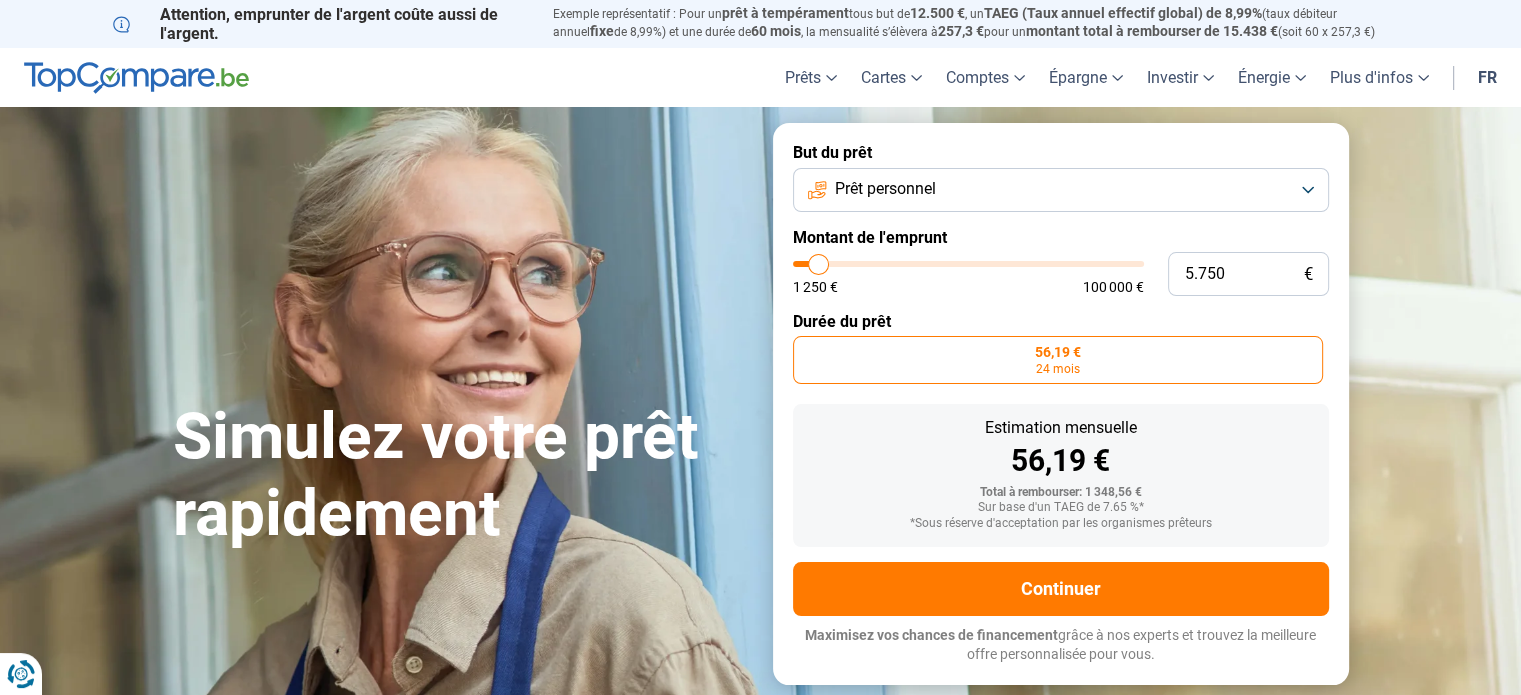 type on "5.000" 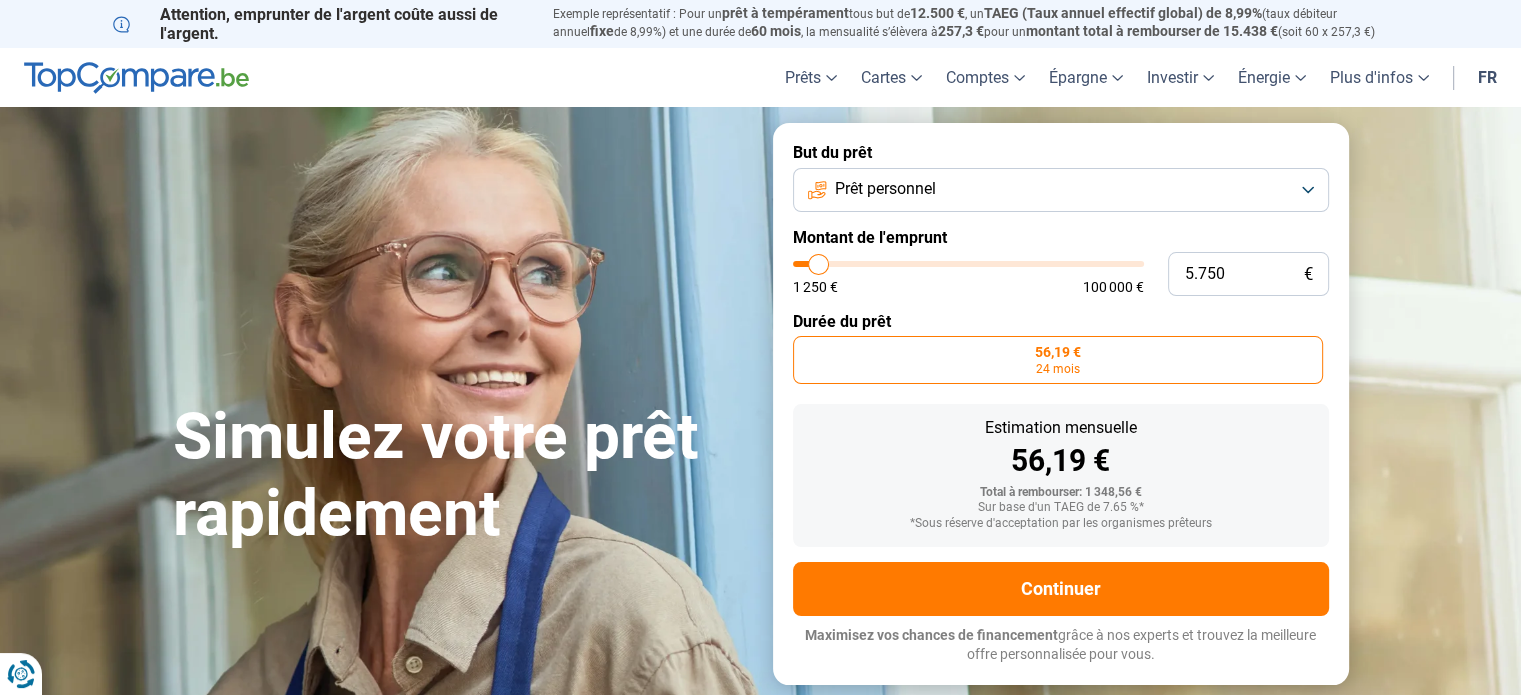 type on "5000" 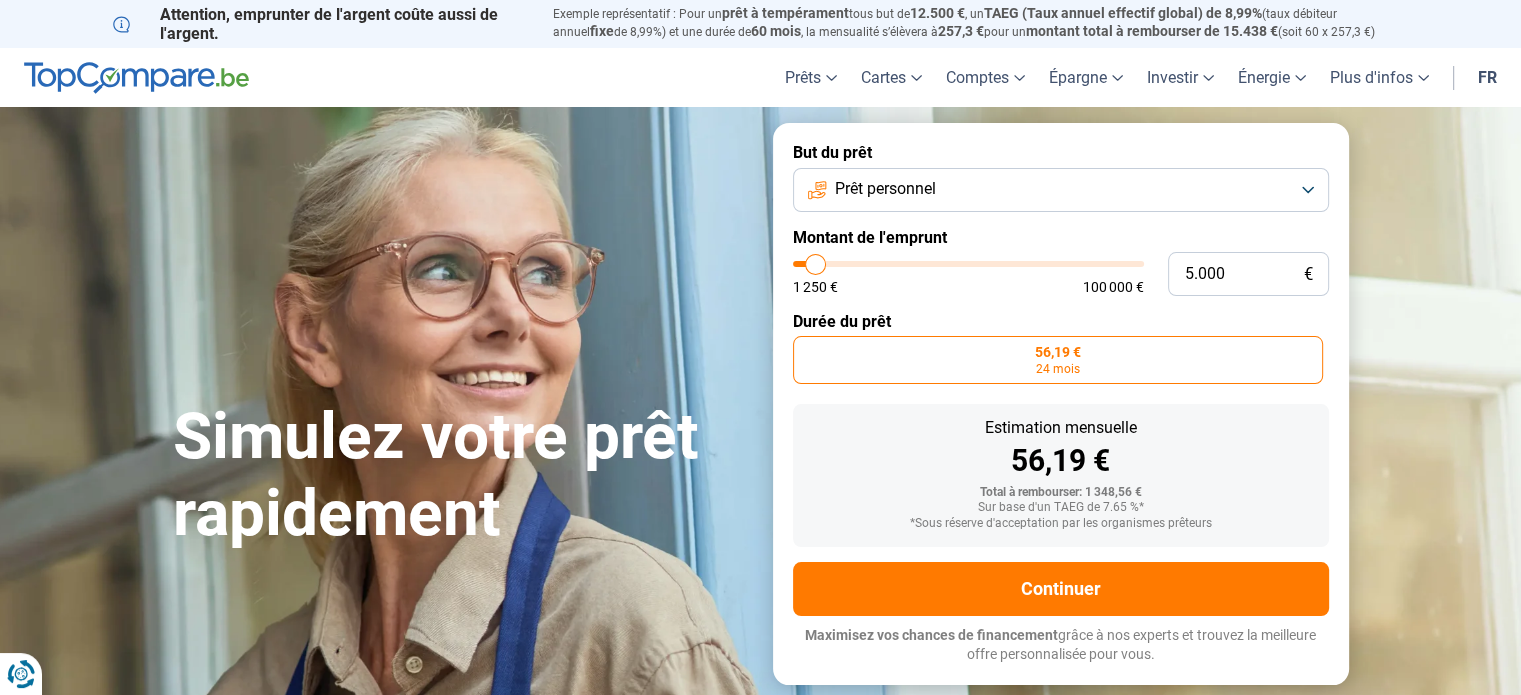 type on "4.750" 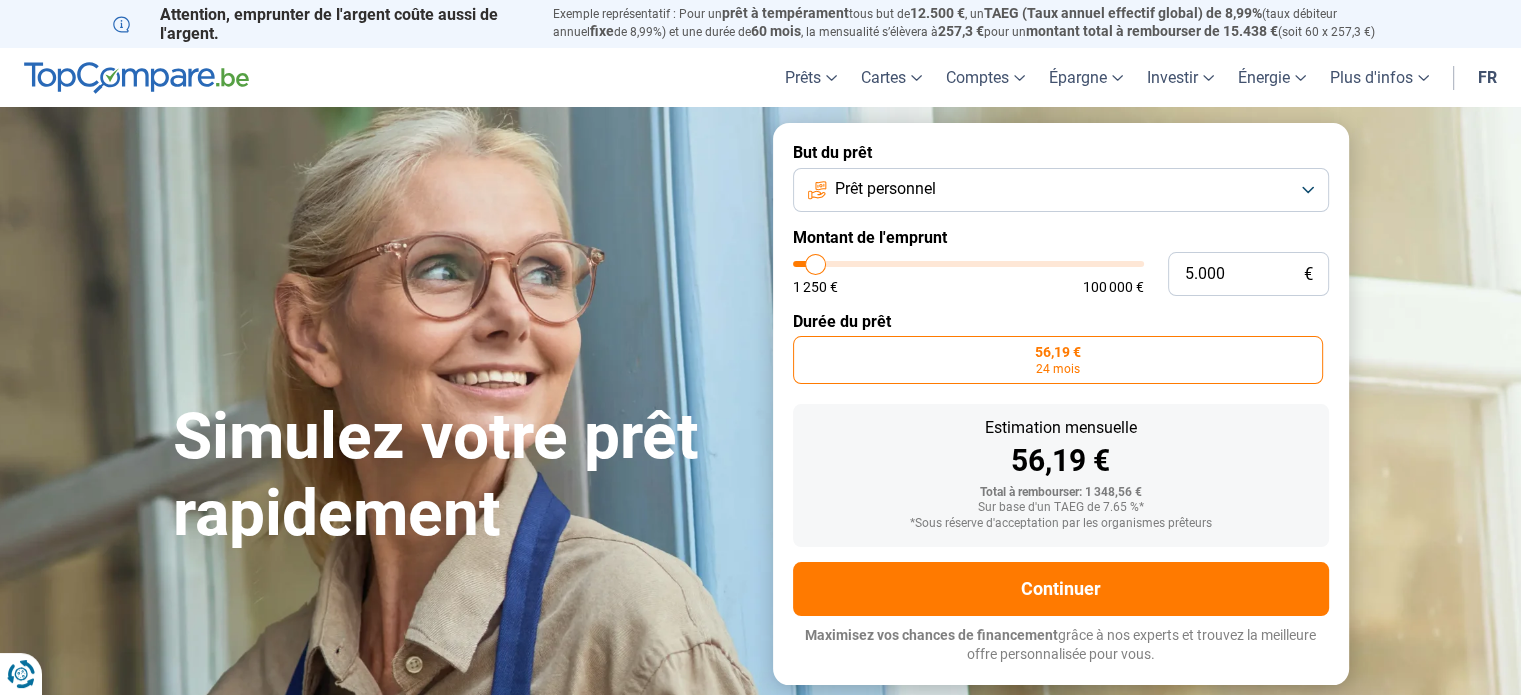 type on "4750" 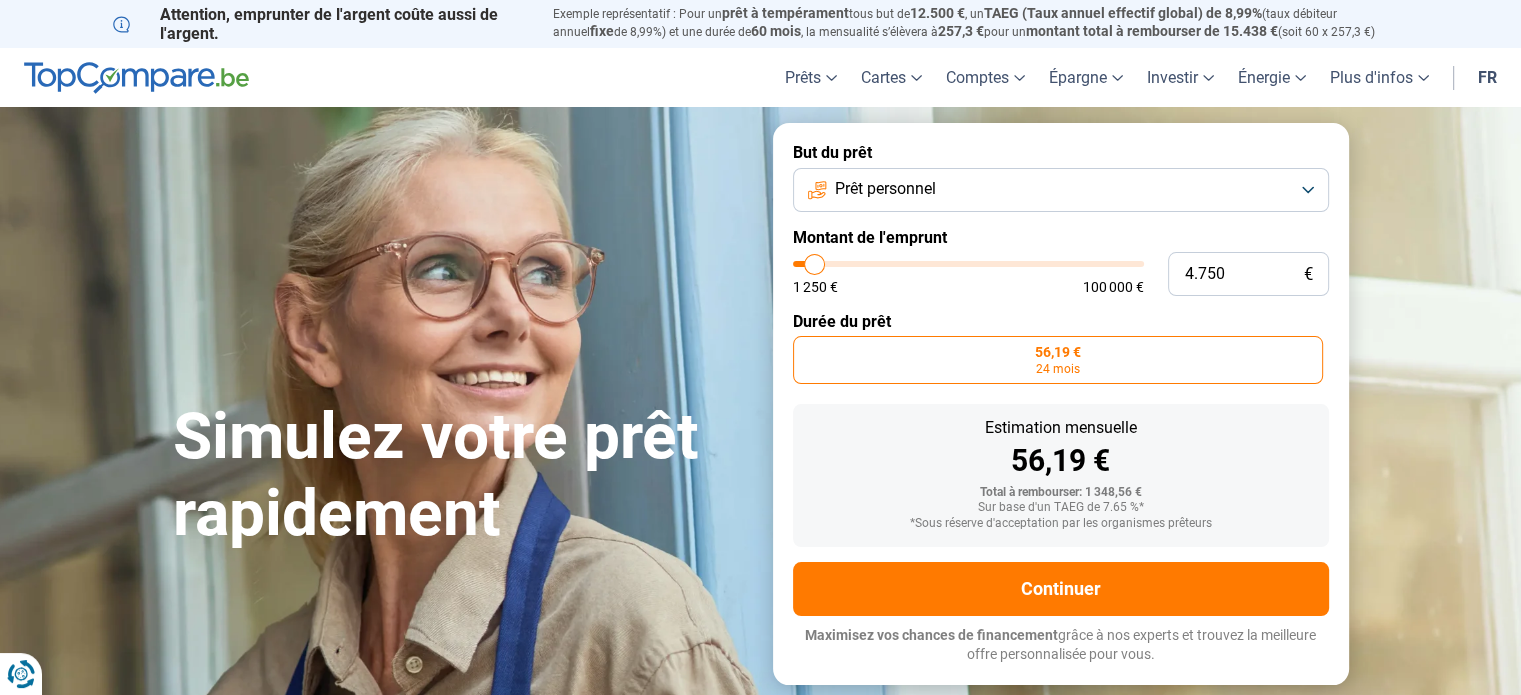 type on "4.250" 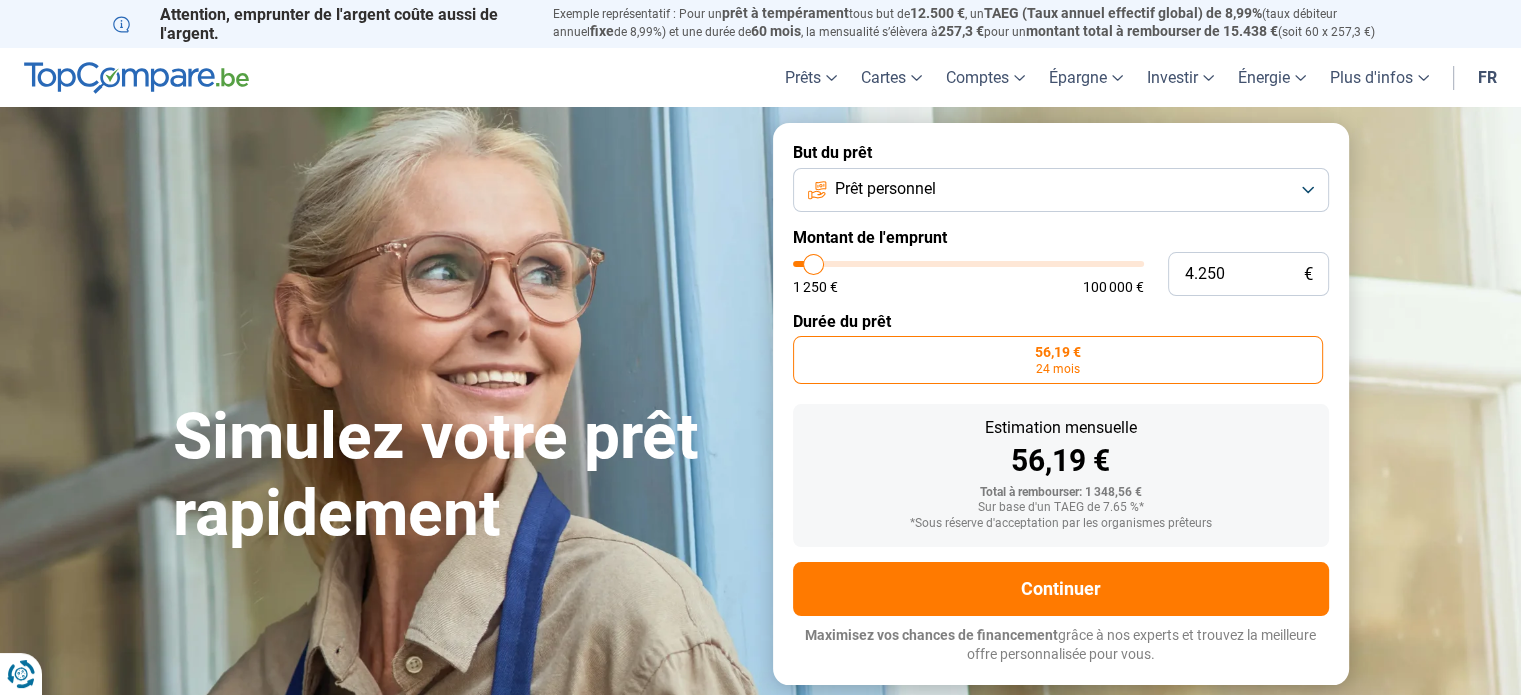type on "3.750" 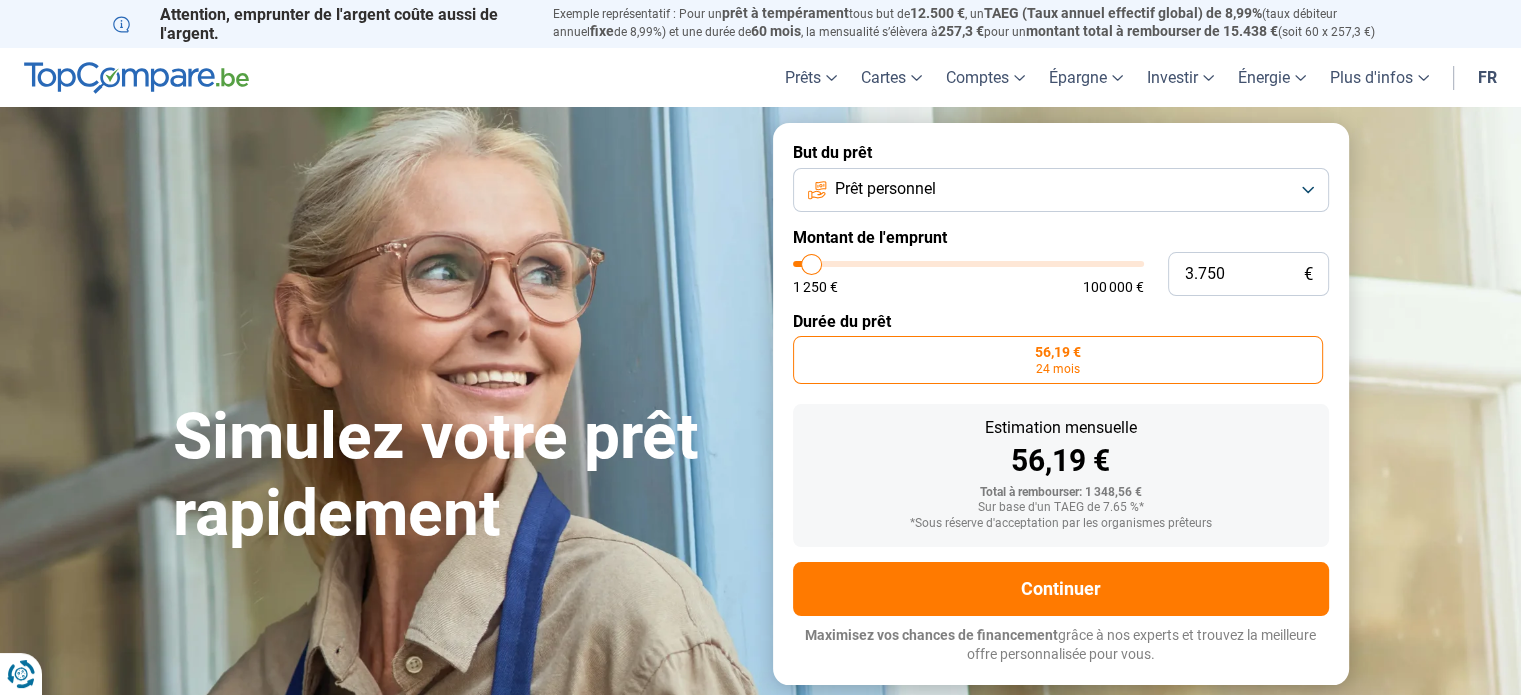type on "3.500" 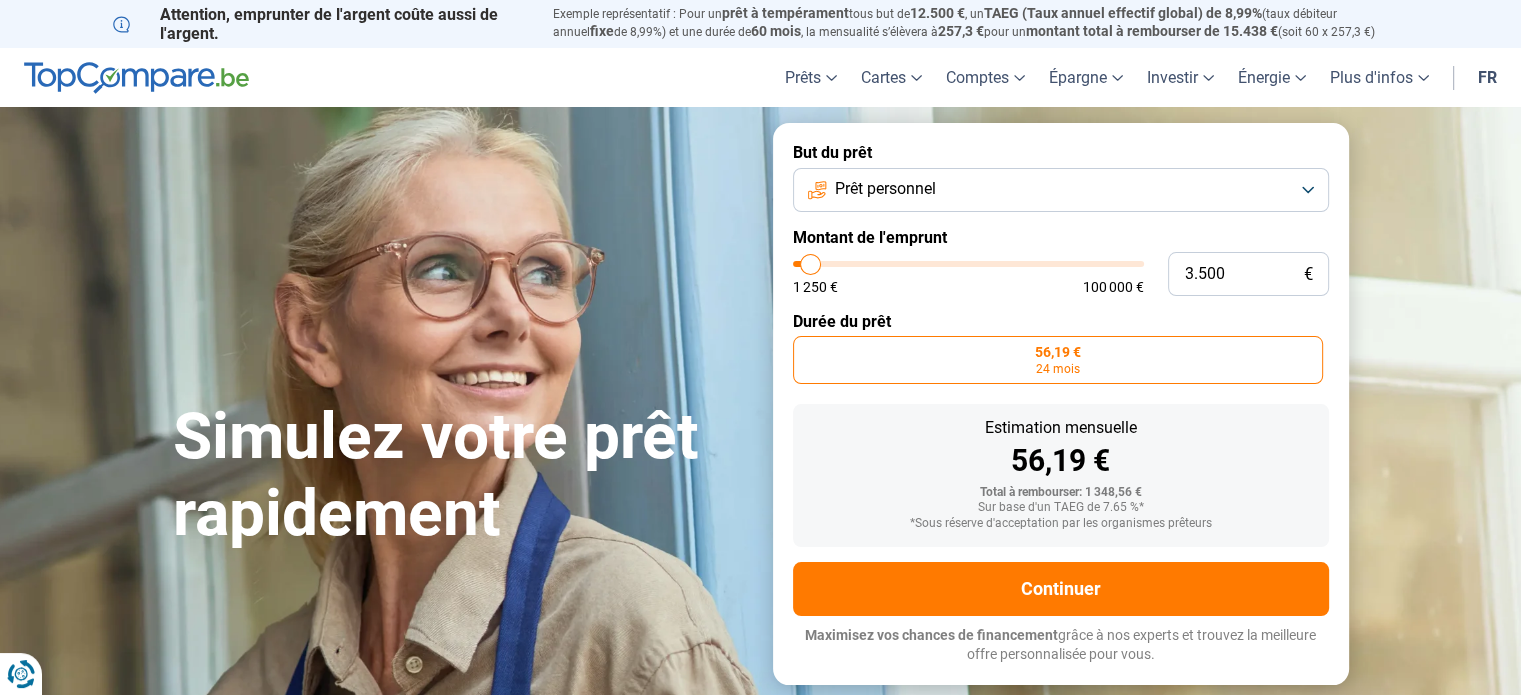 type on "3.250" 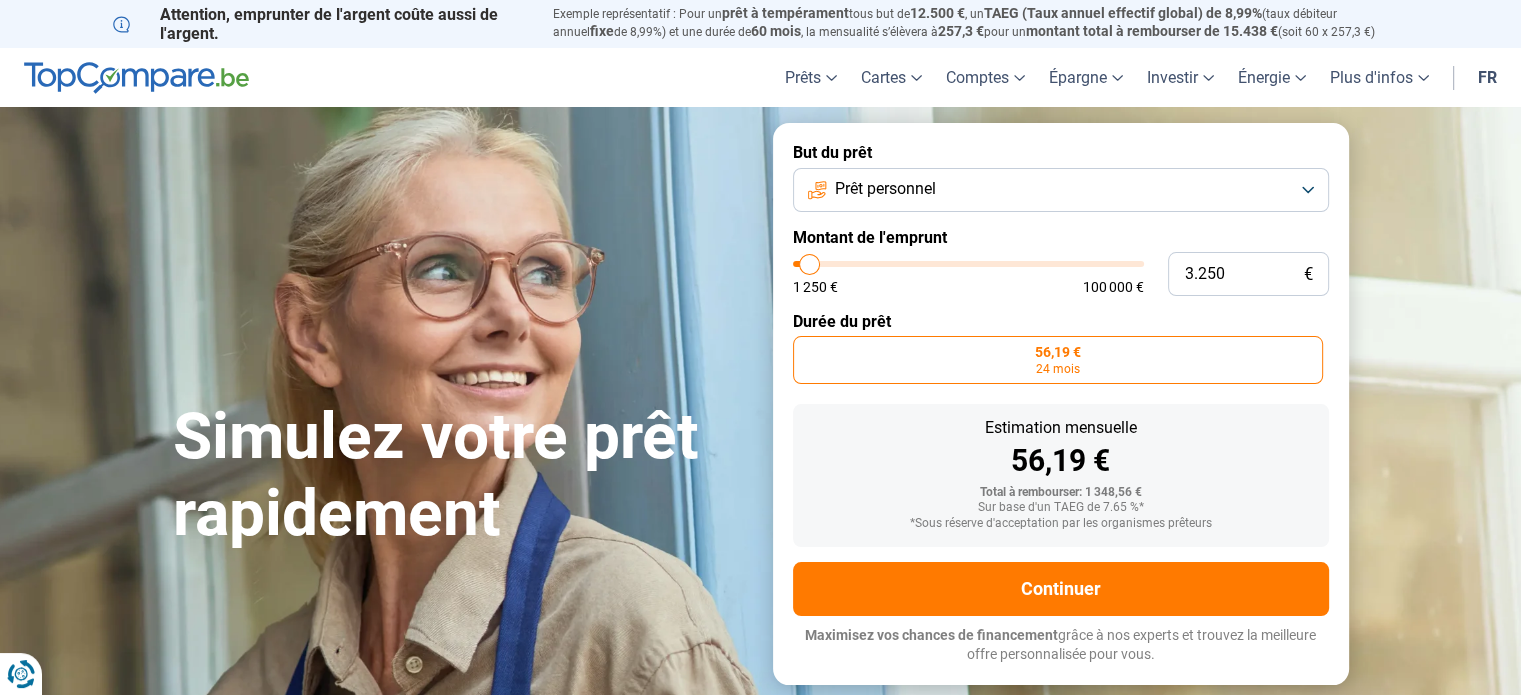type on "3250" 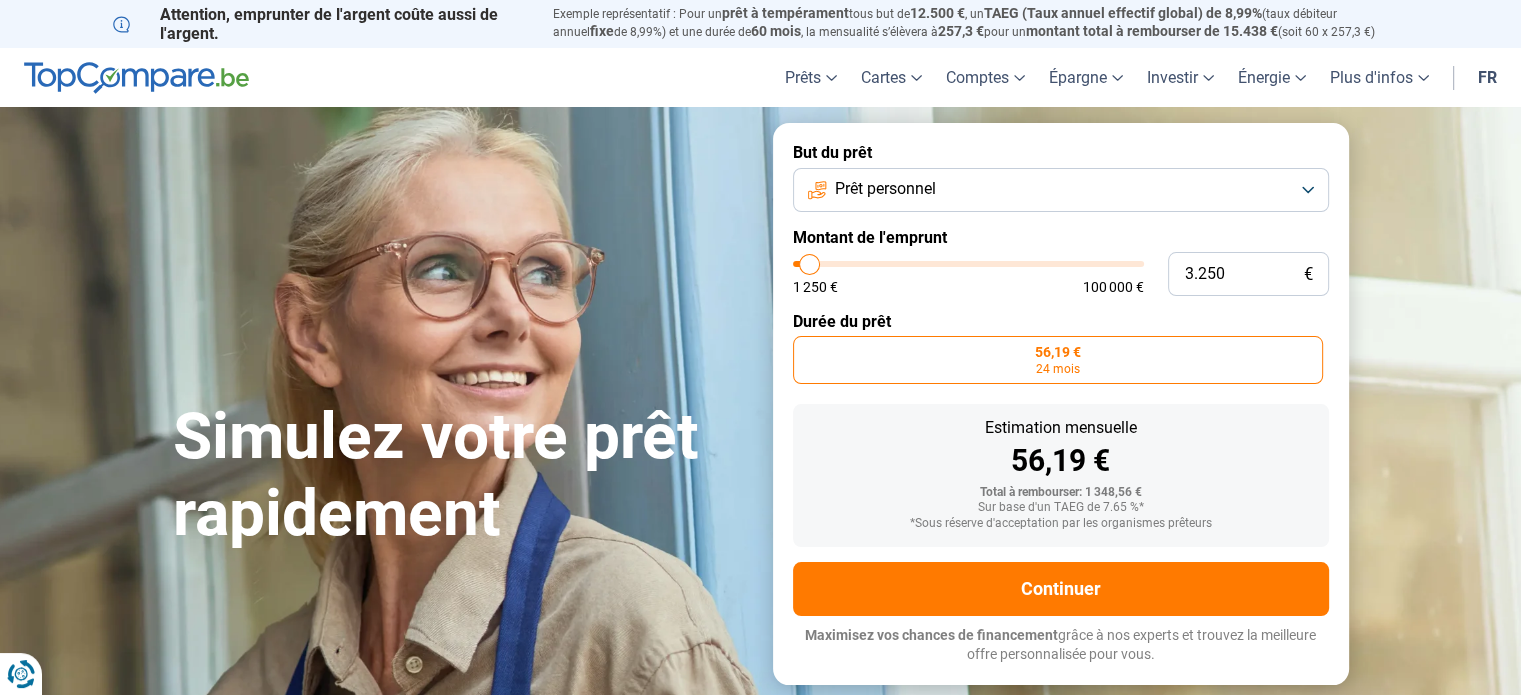 radio on "false" 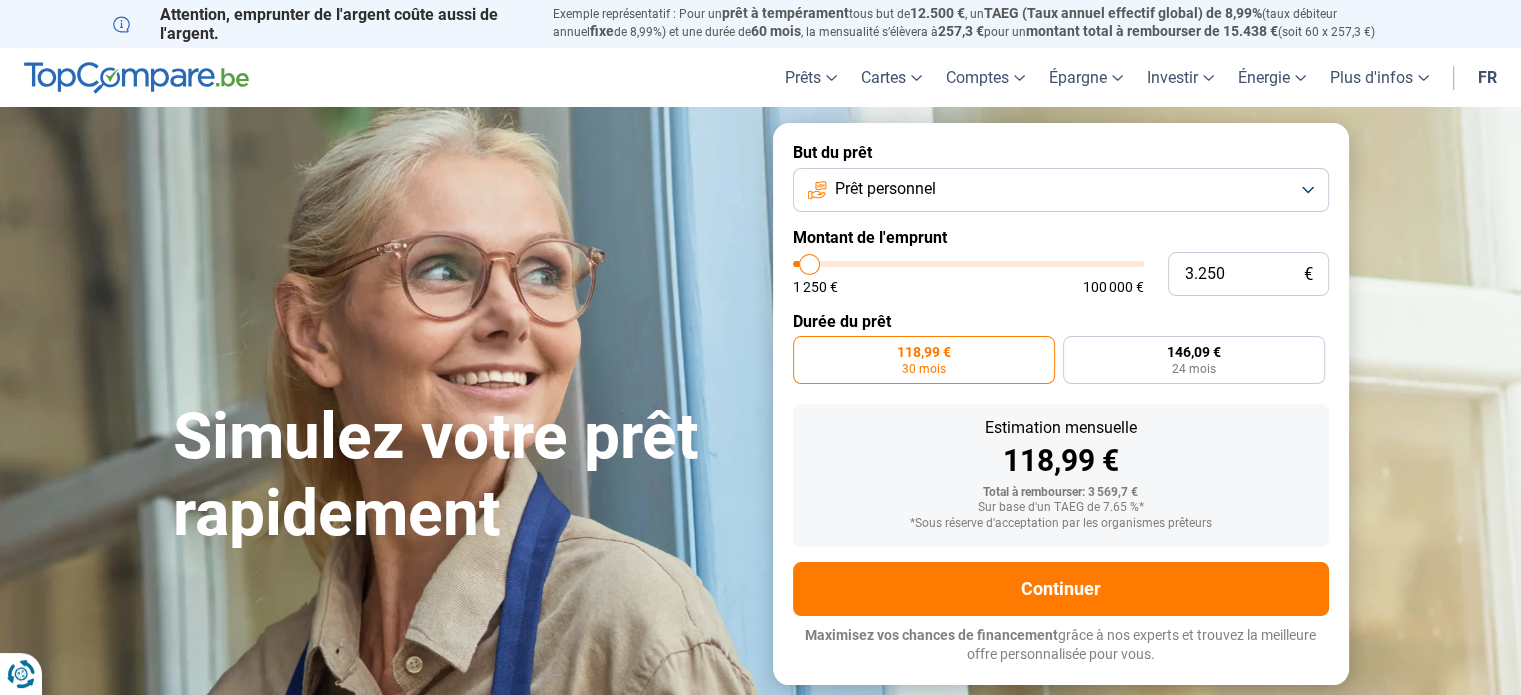 type on "3.000" 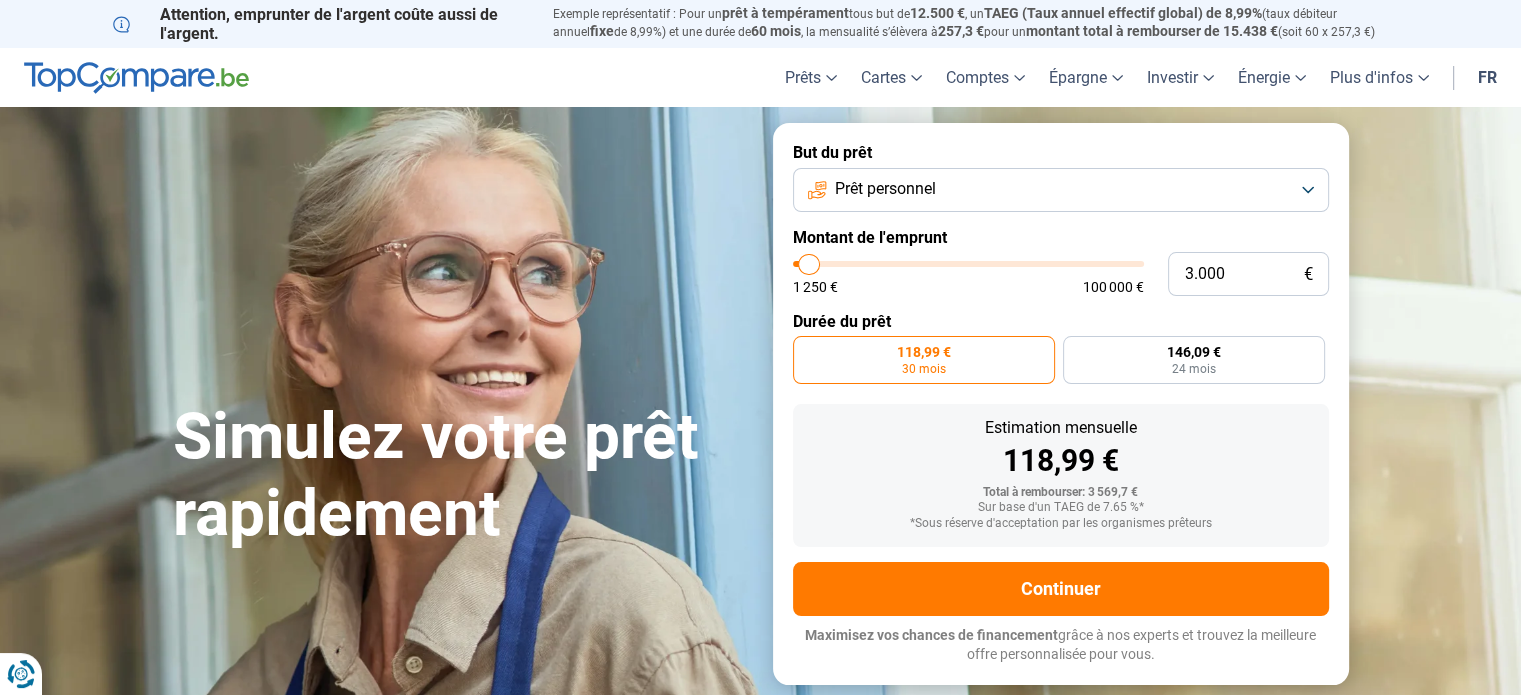 type on "2.750" 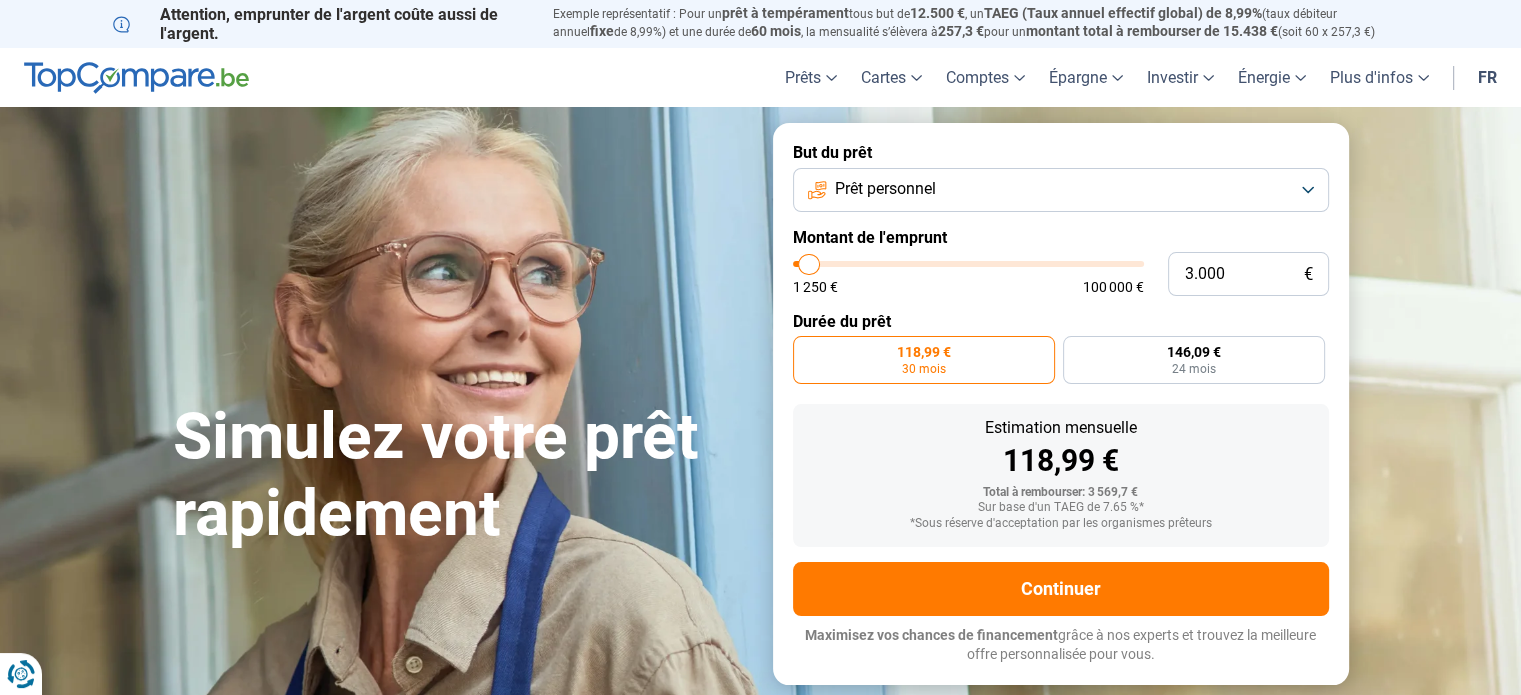 type on "2750" 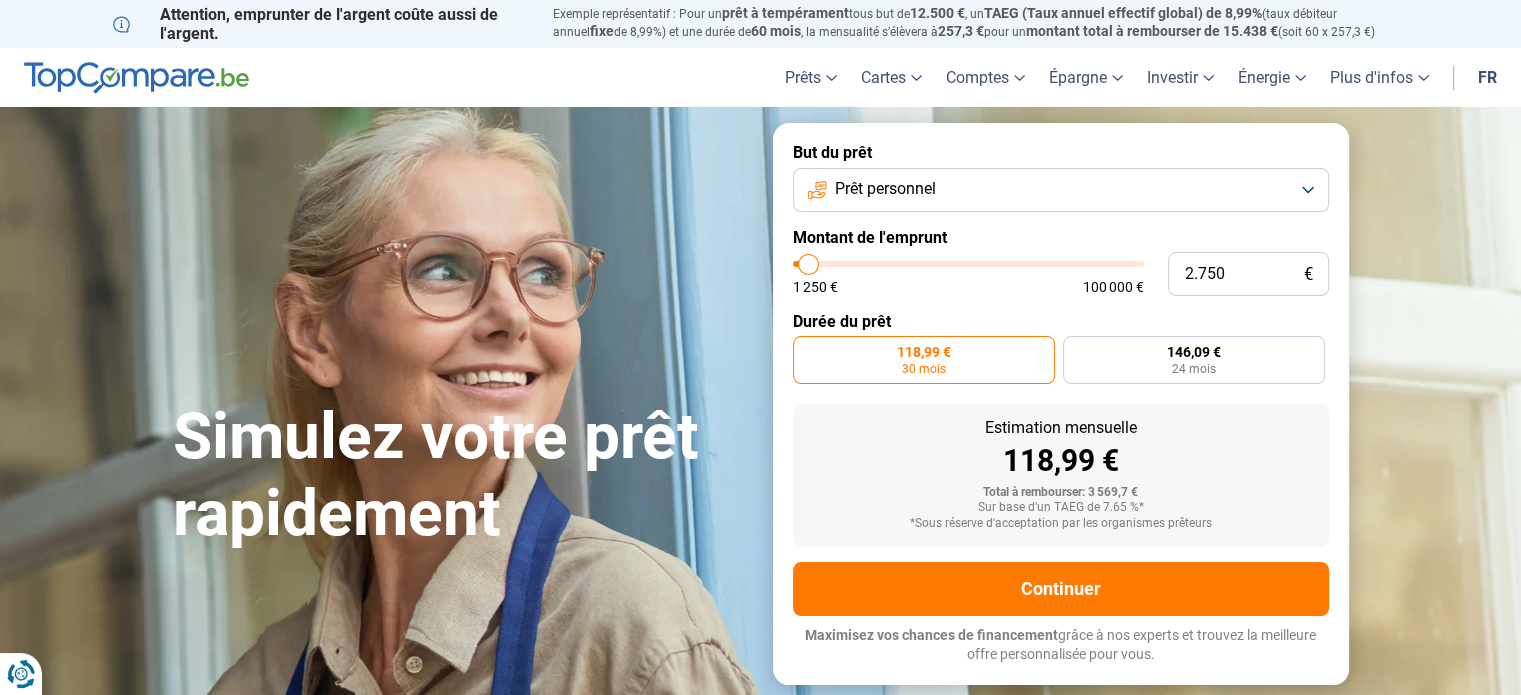type on "2.500" 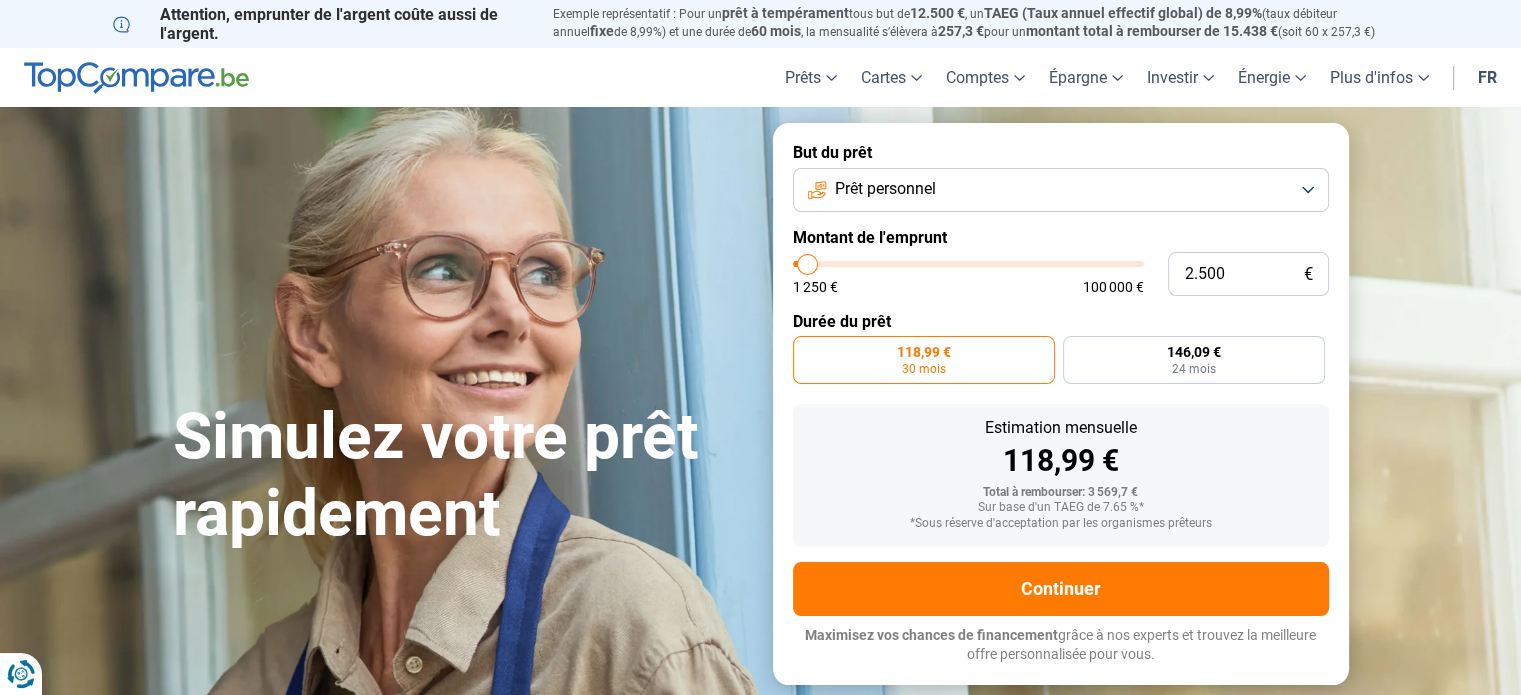 type on "2.250" 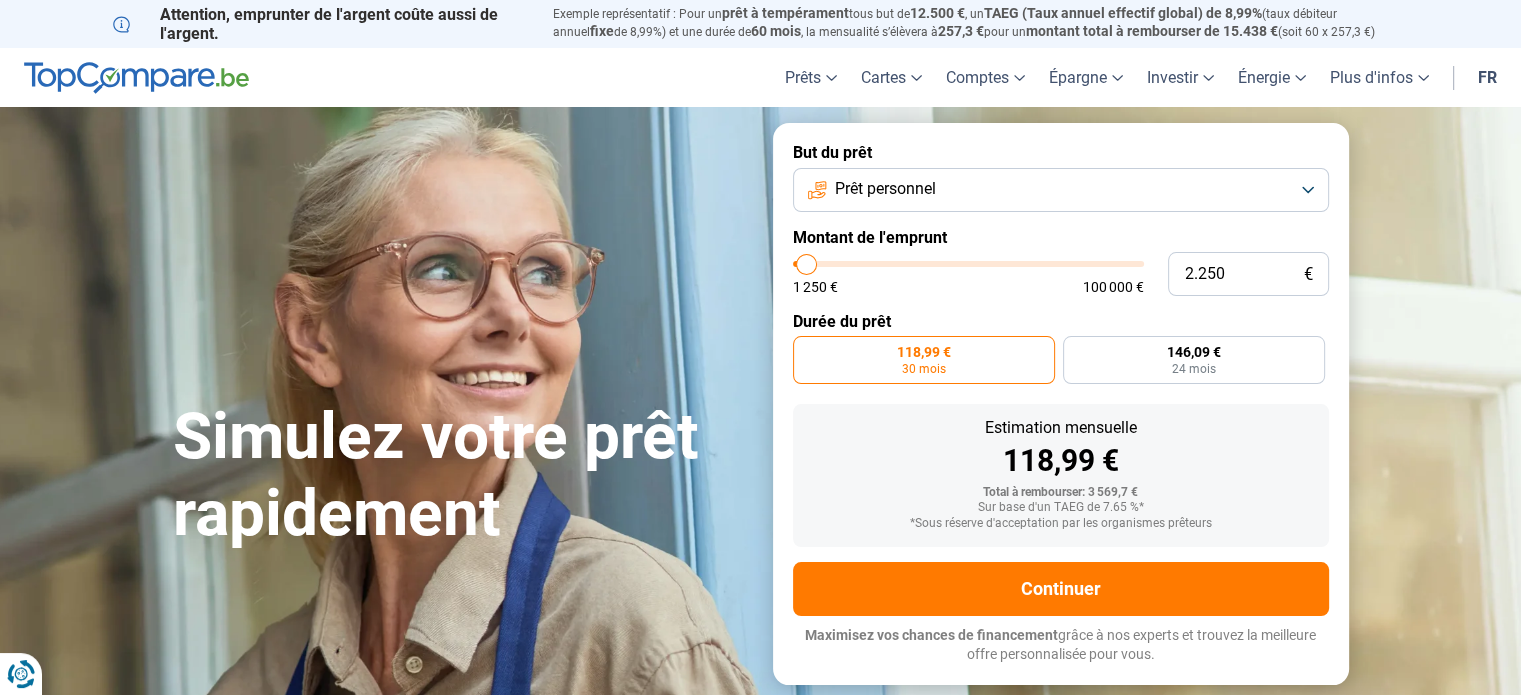 type on "2.000" 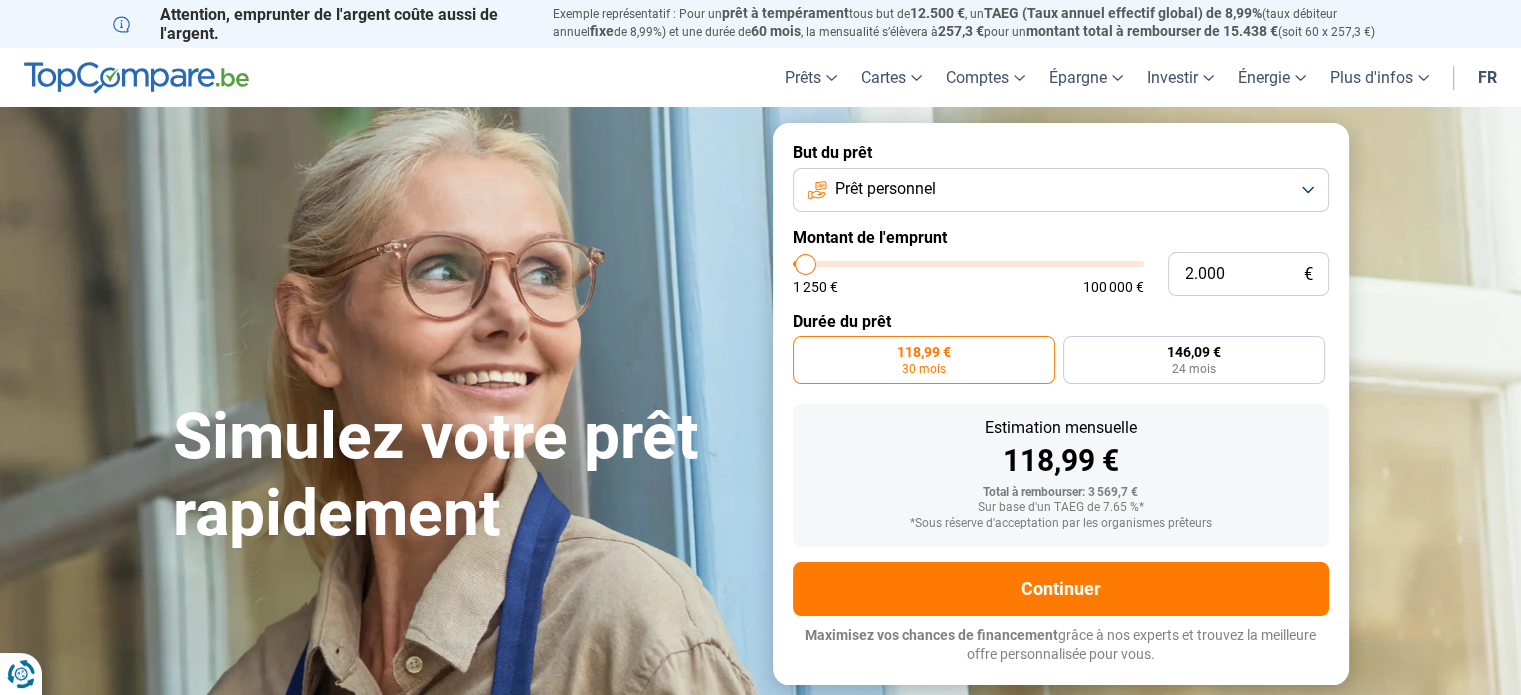 type on "1.500" 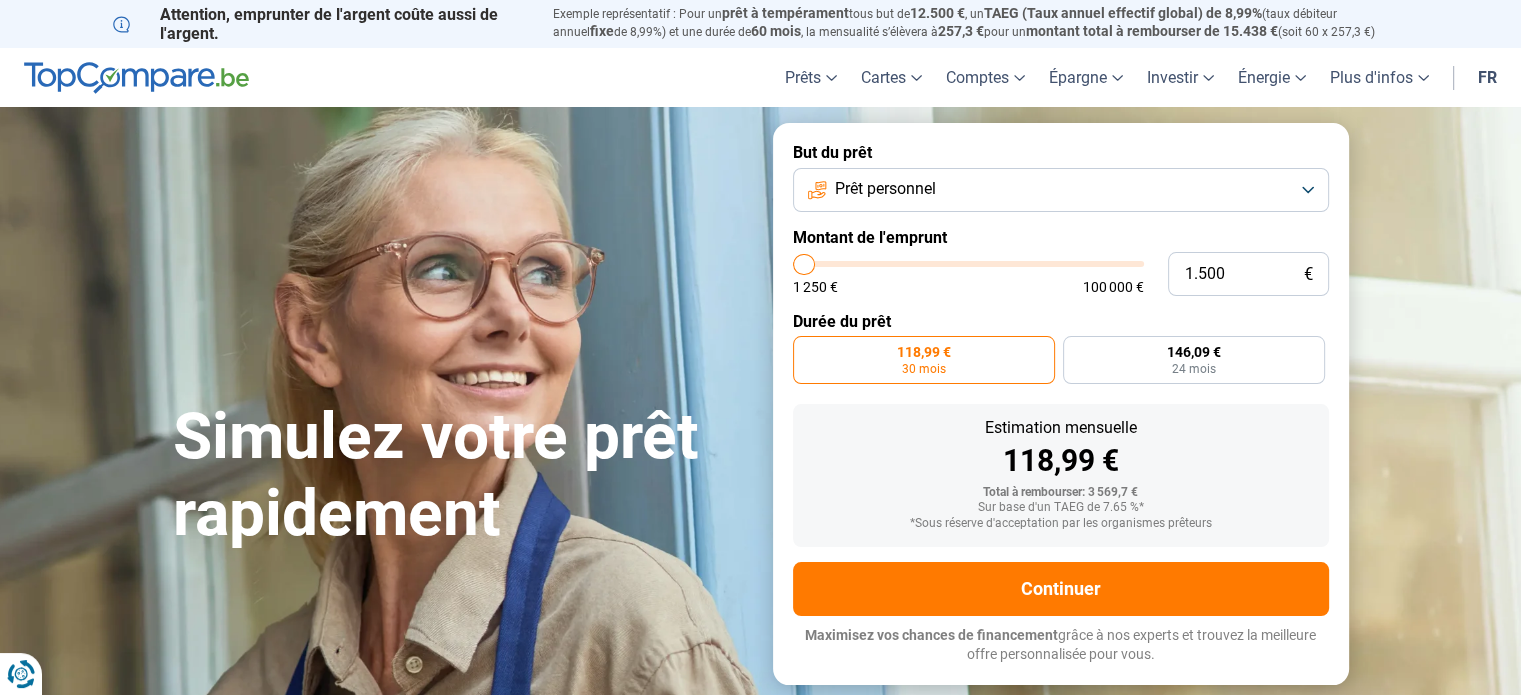 type on "1.250" 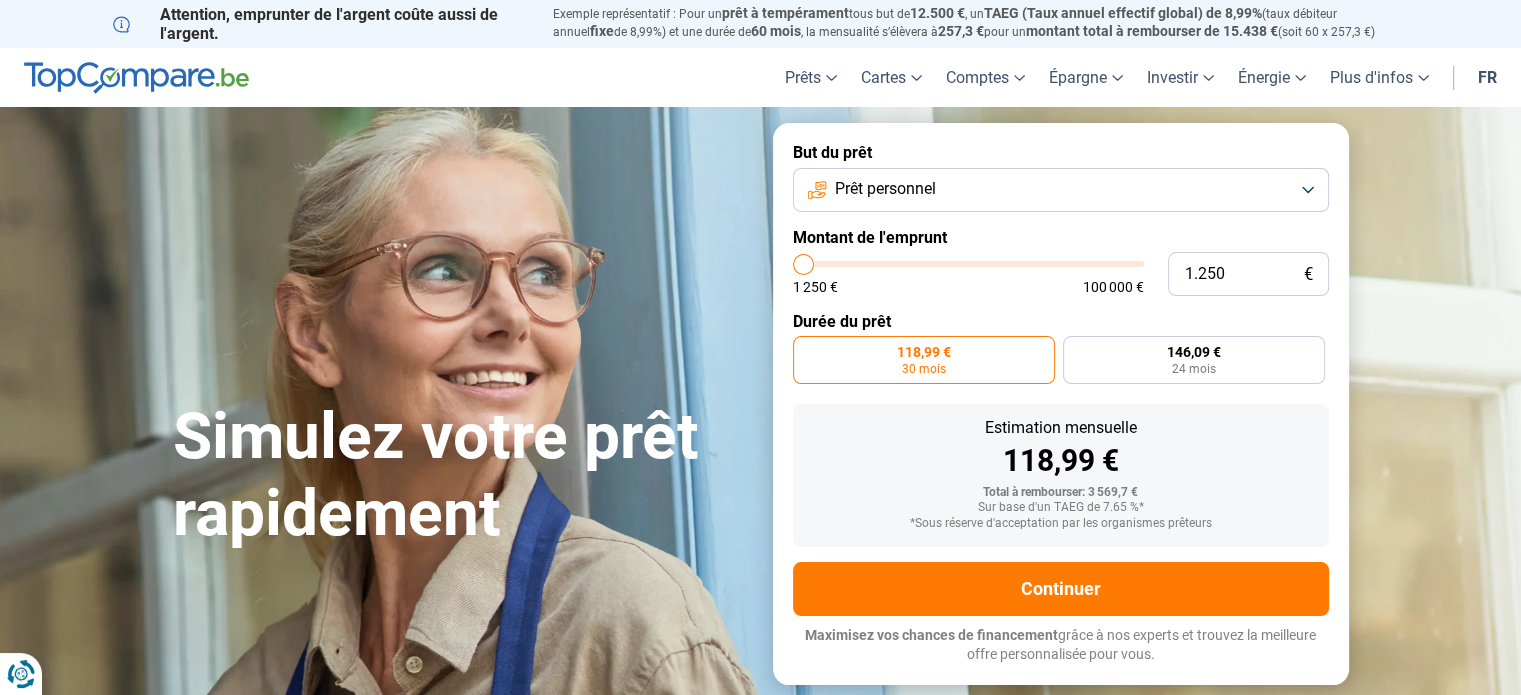 type on "1.750" 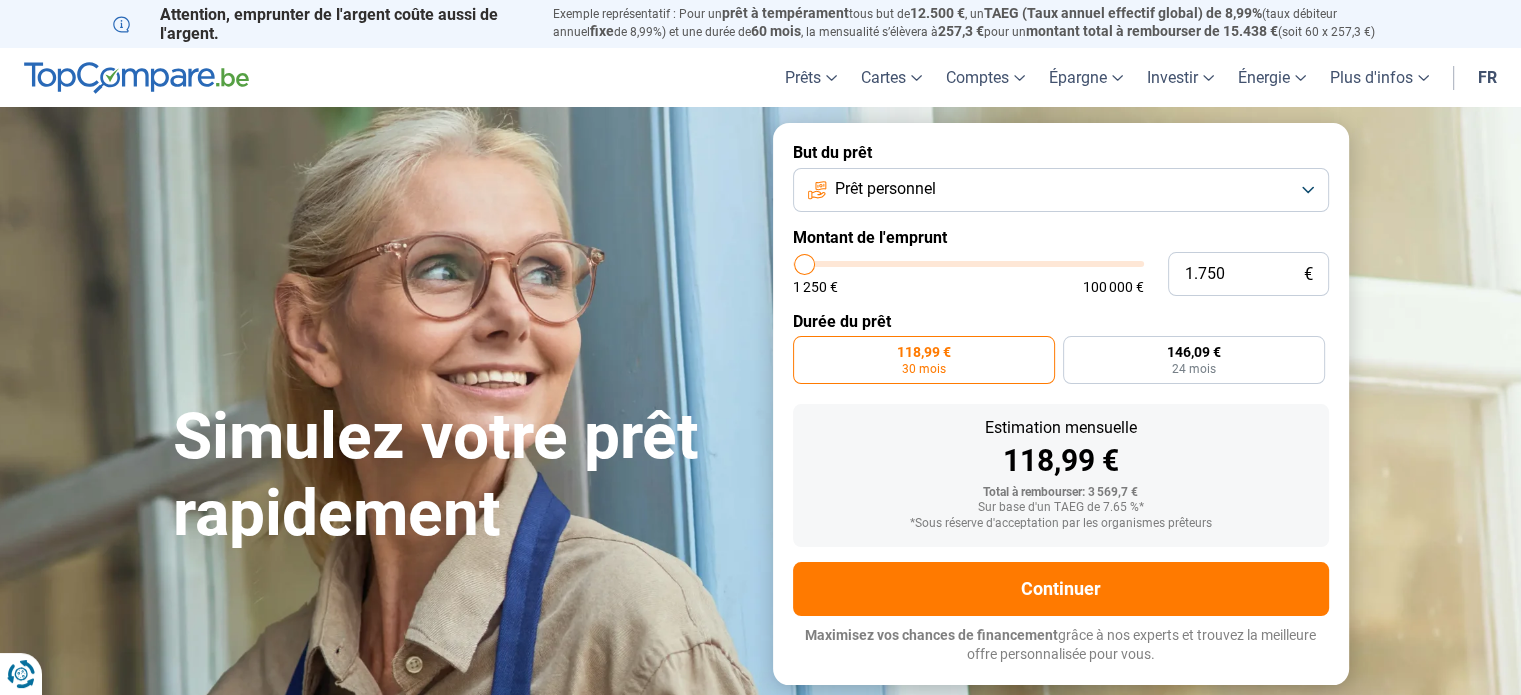 type on "2.000" 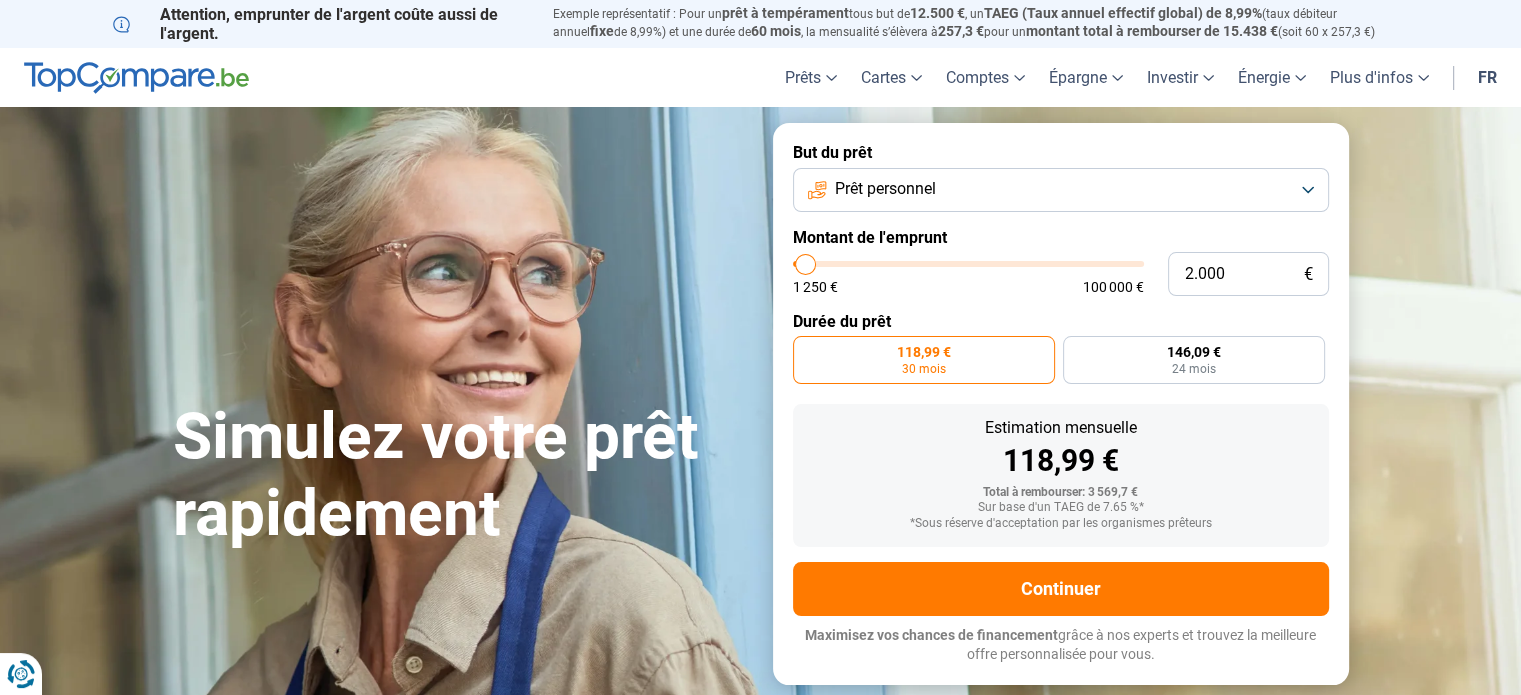 type on "2.250" 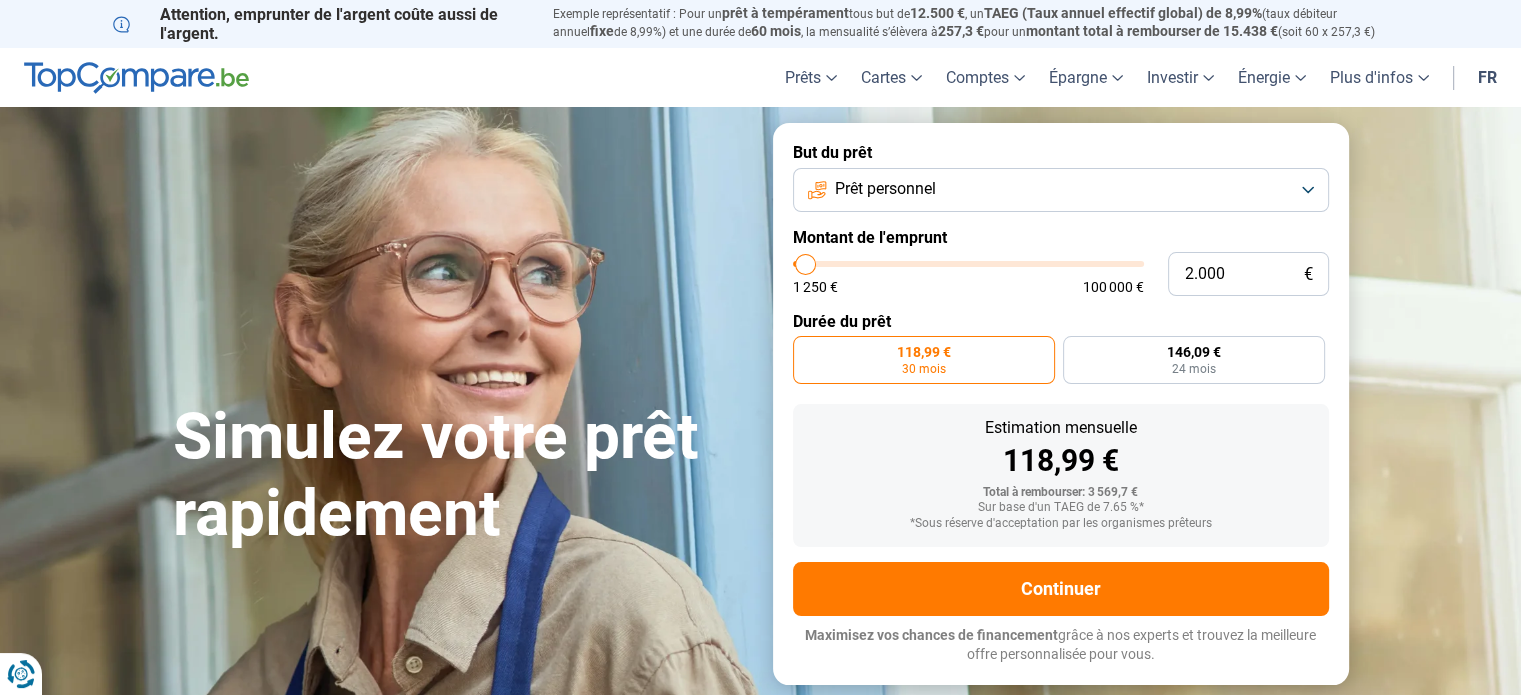 type on "2250" 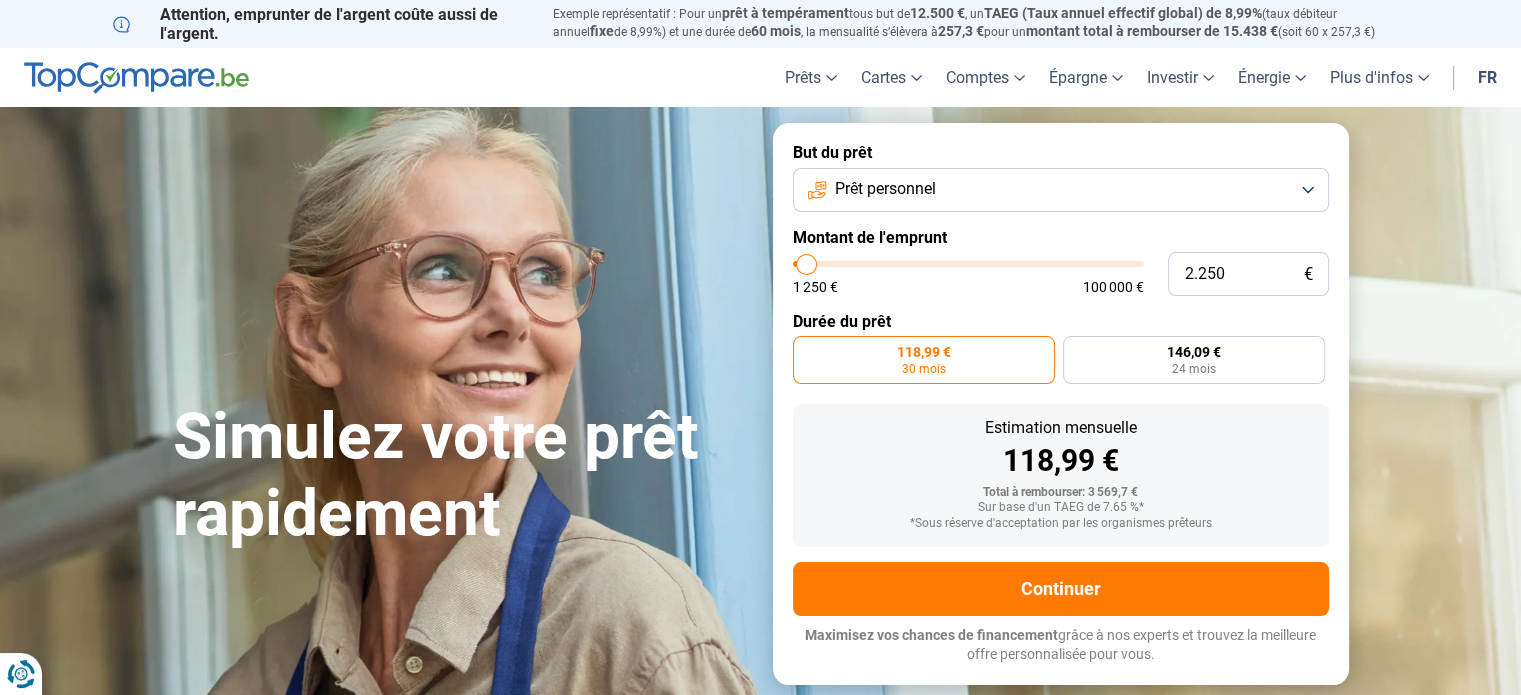 type on "2.500" 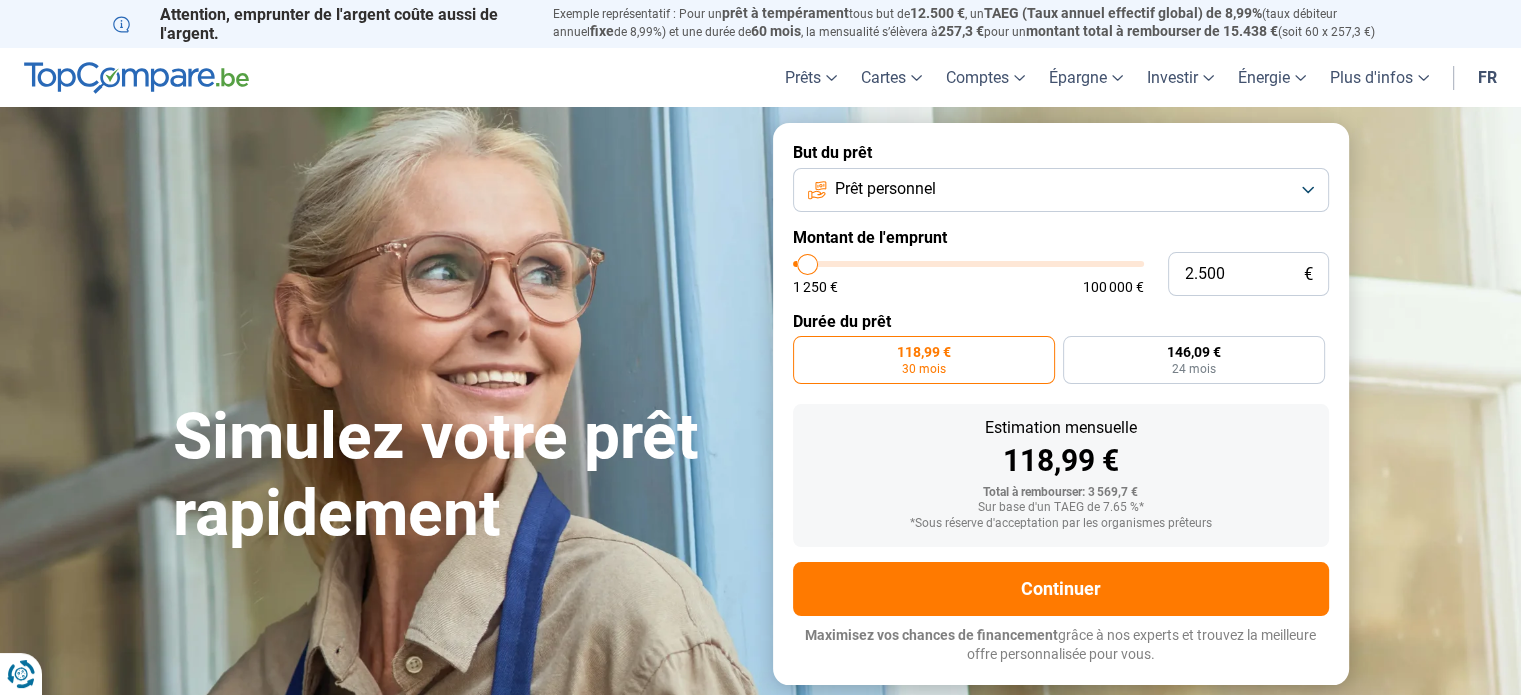 type on "2.750" 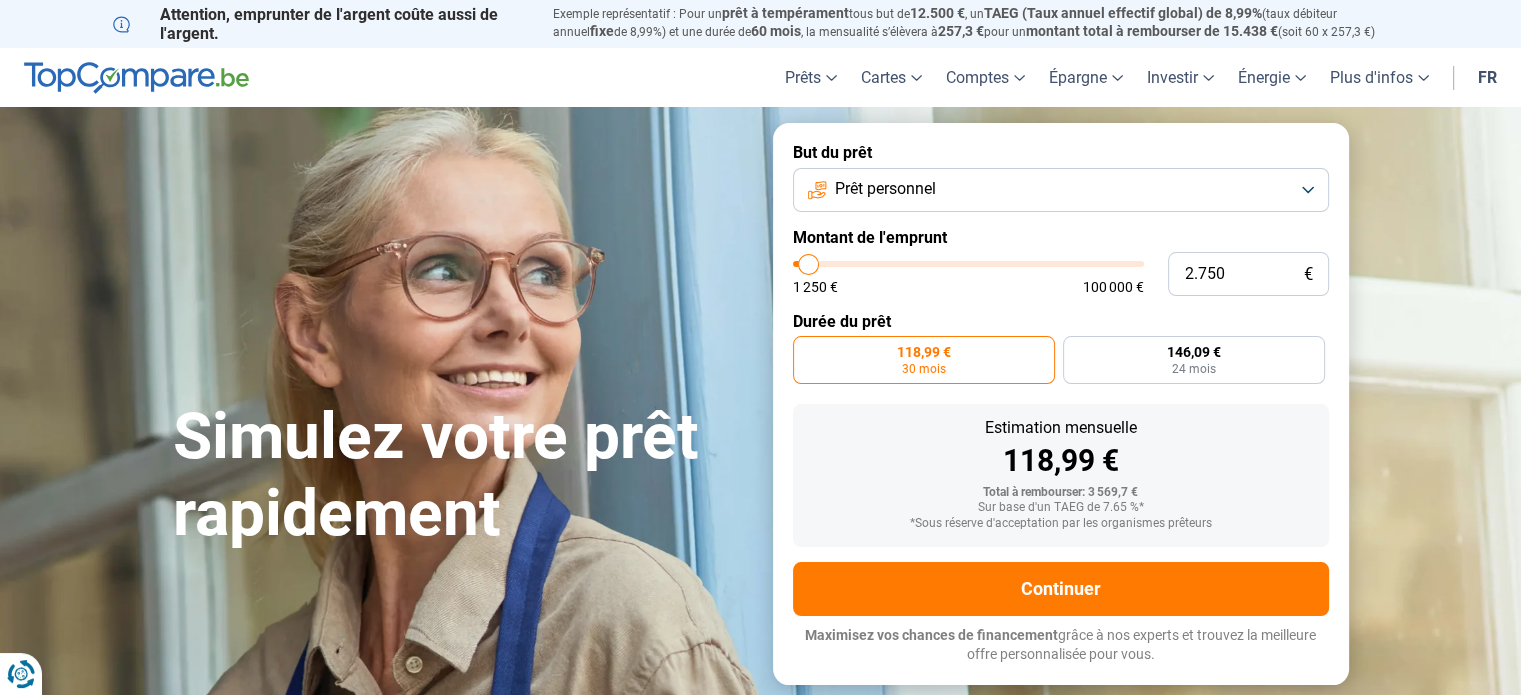 type on "2750" 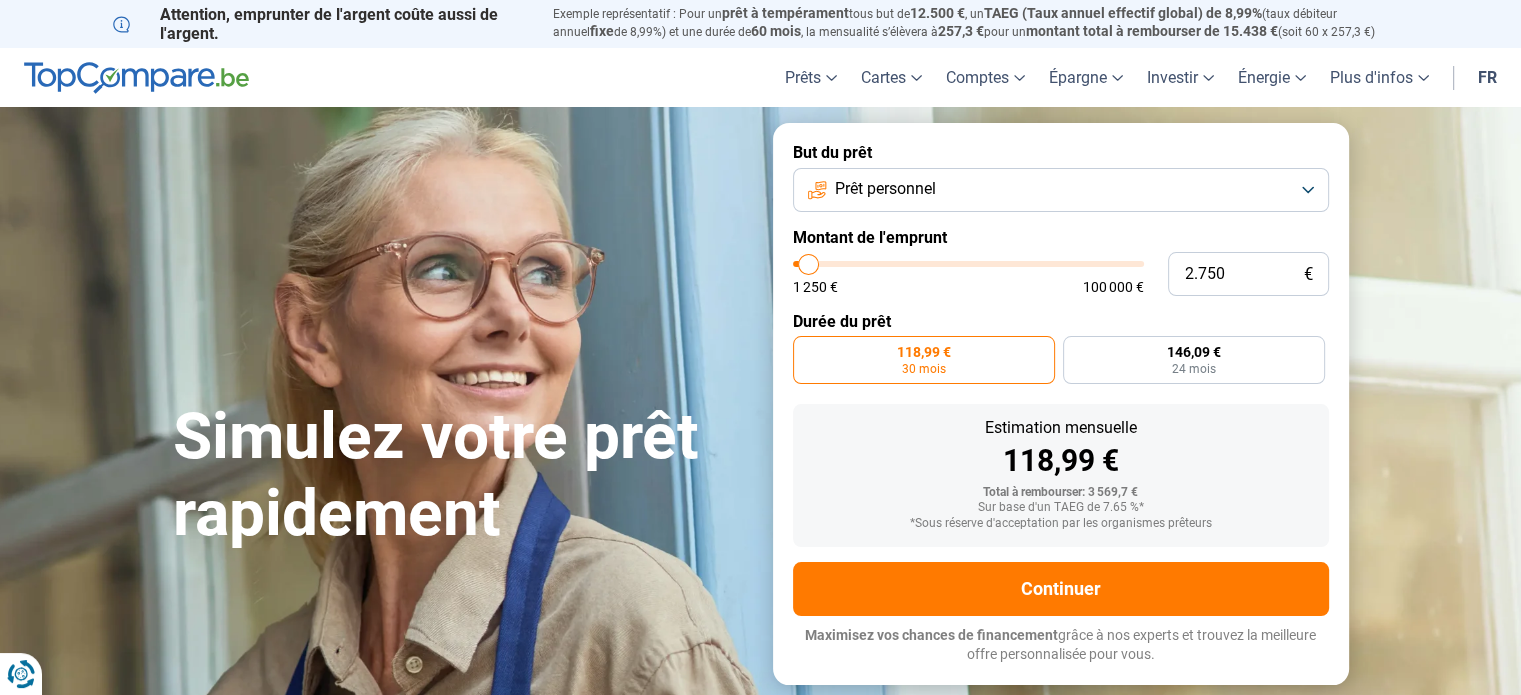 click at bounding box center (968, 264) 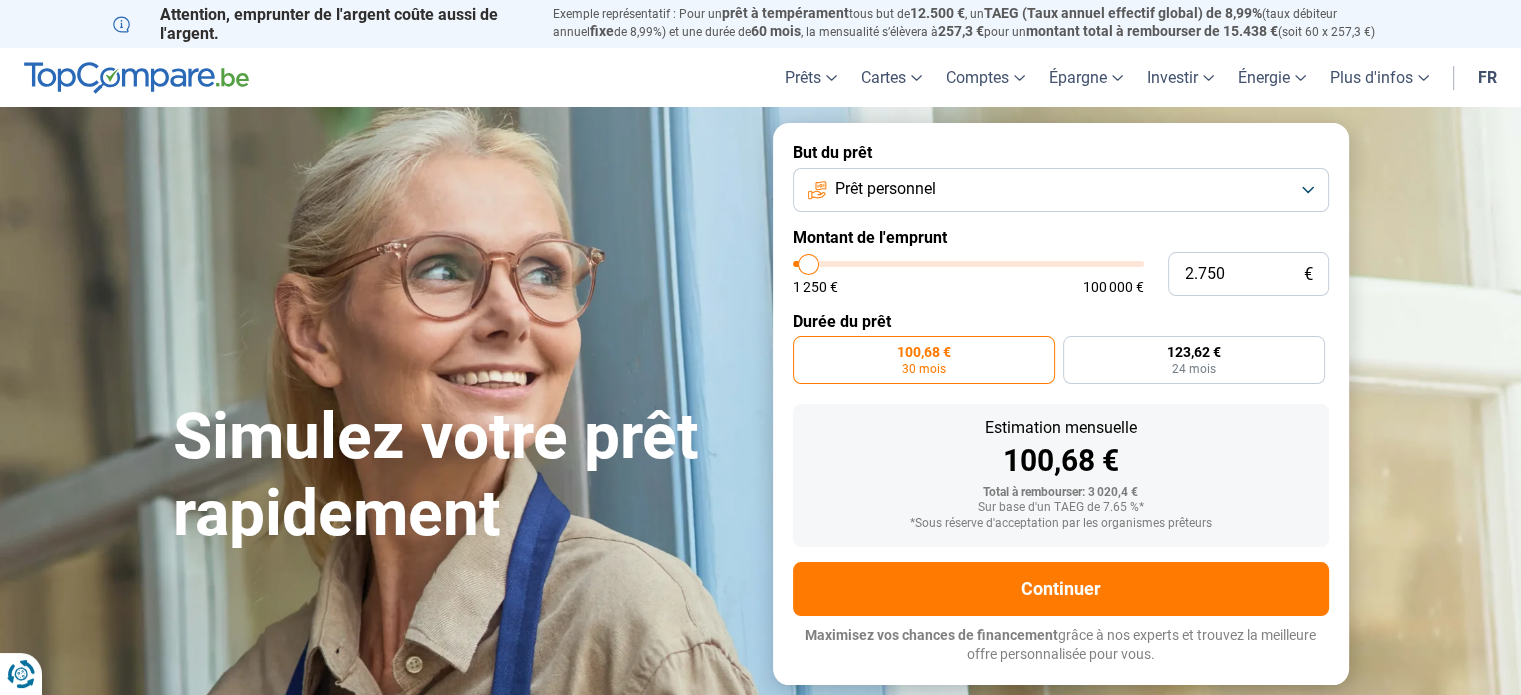 type on "2.500" 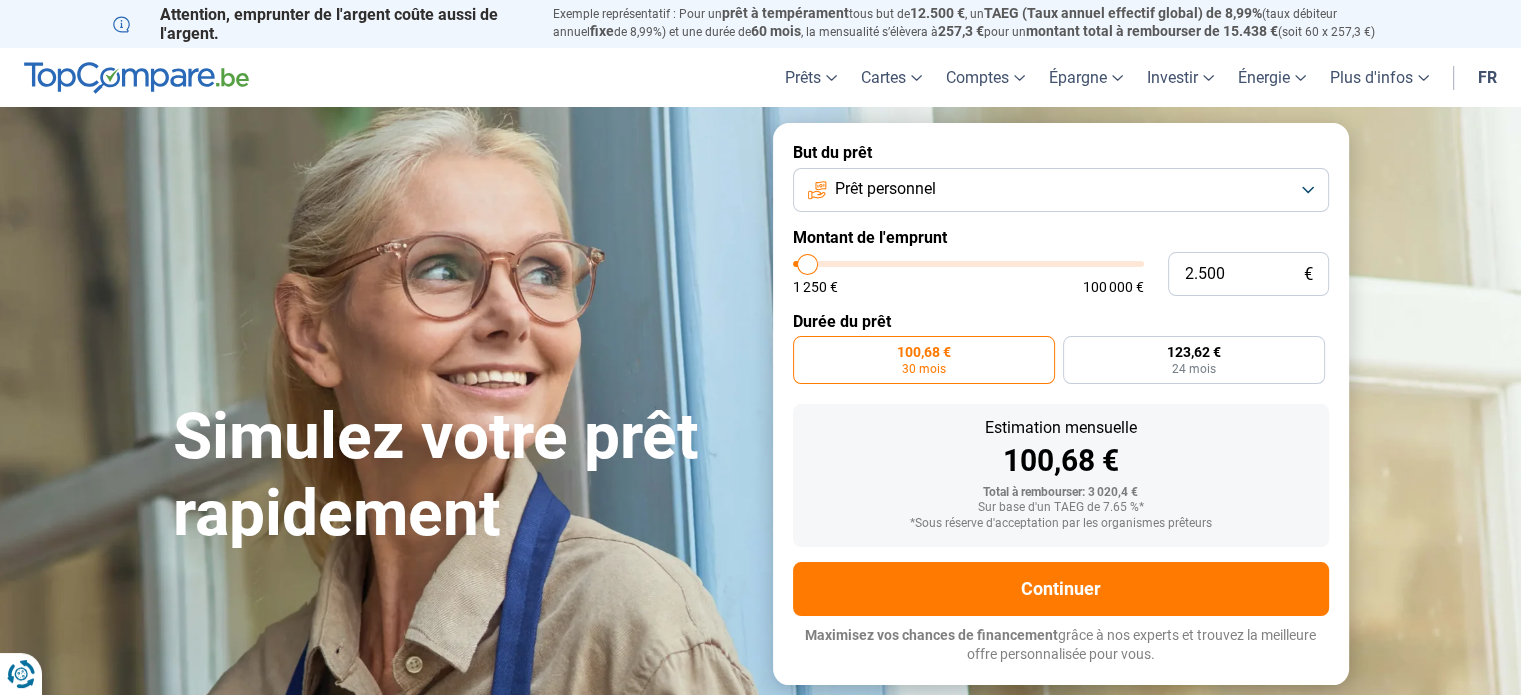 type on "2500" 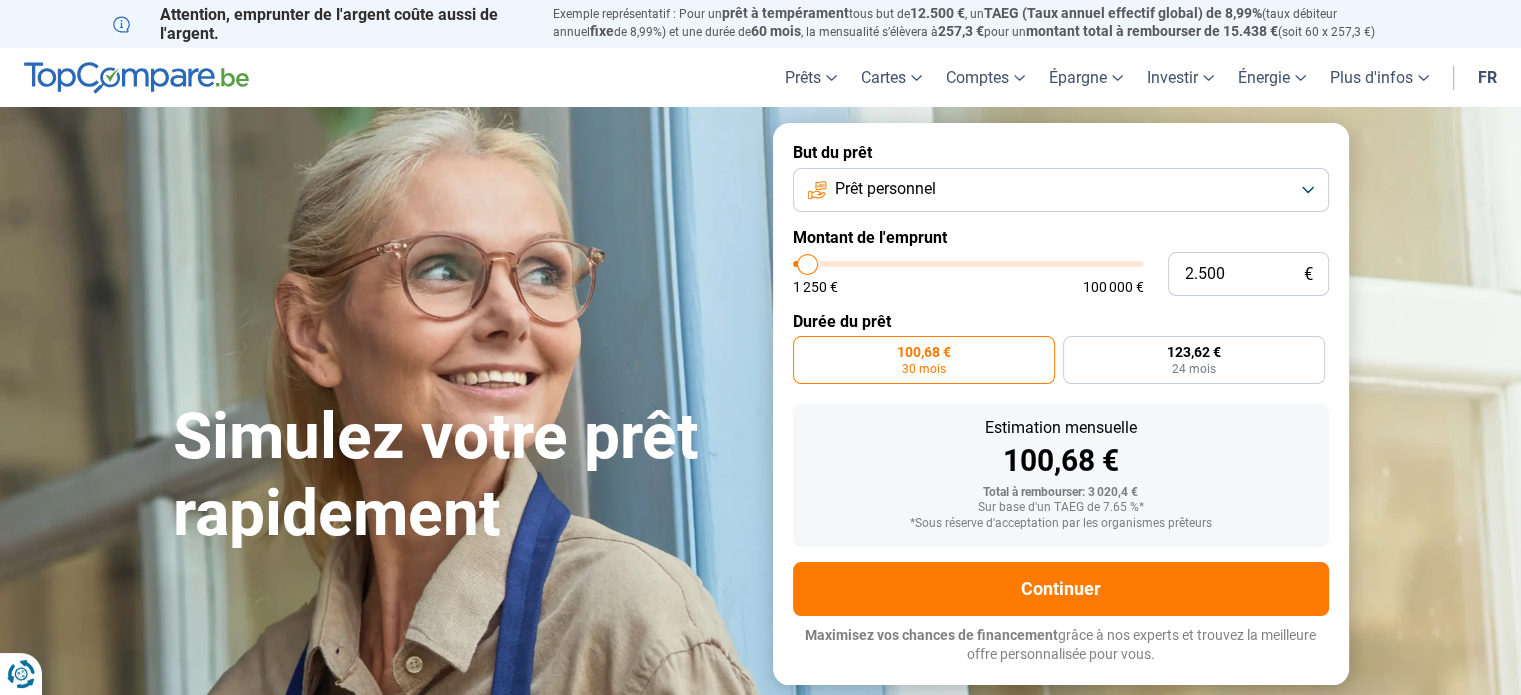 radio on "true" 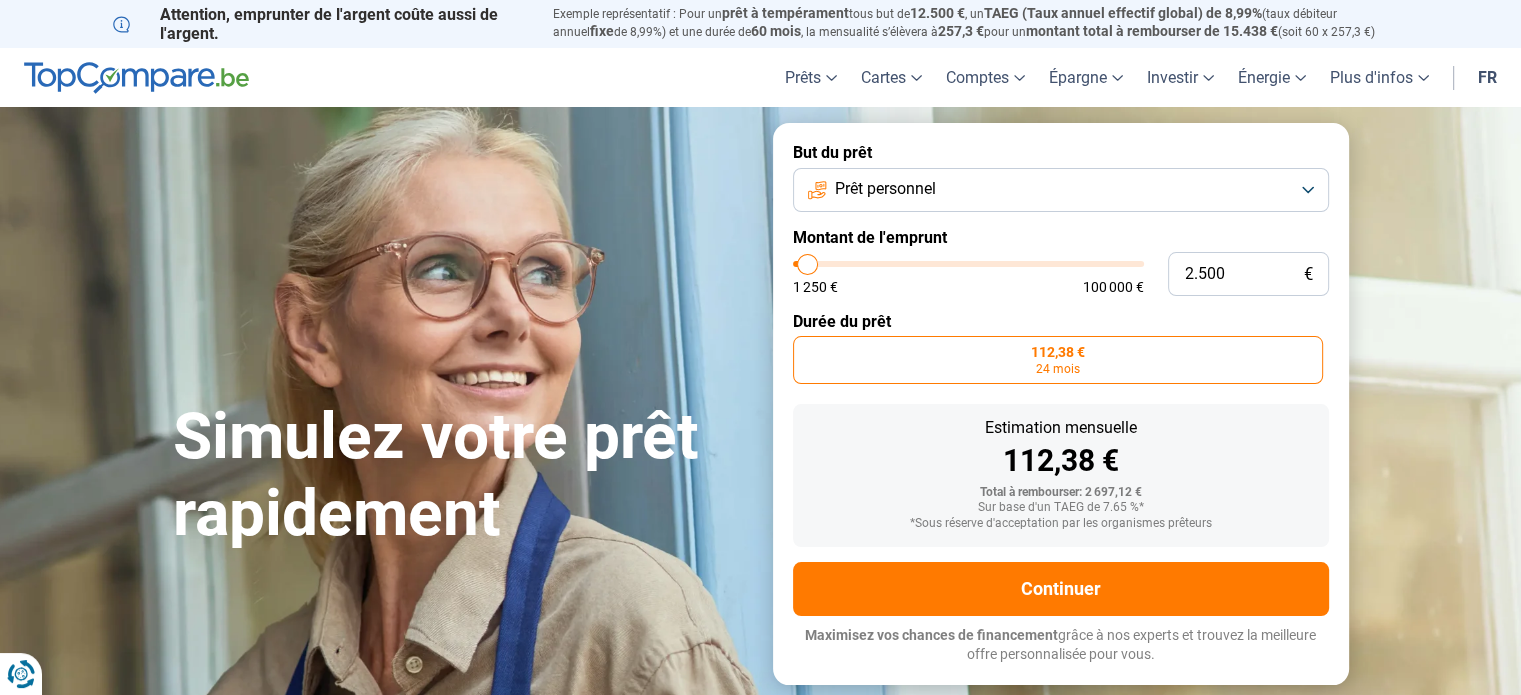 click on "Prêt personnel" at bounding box center (1061, 190) 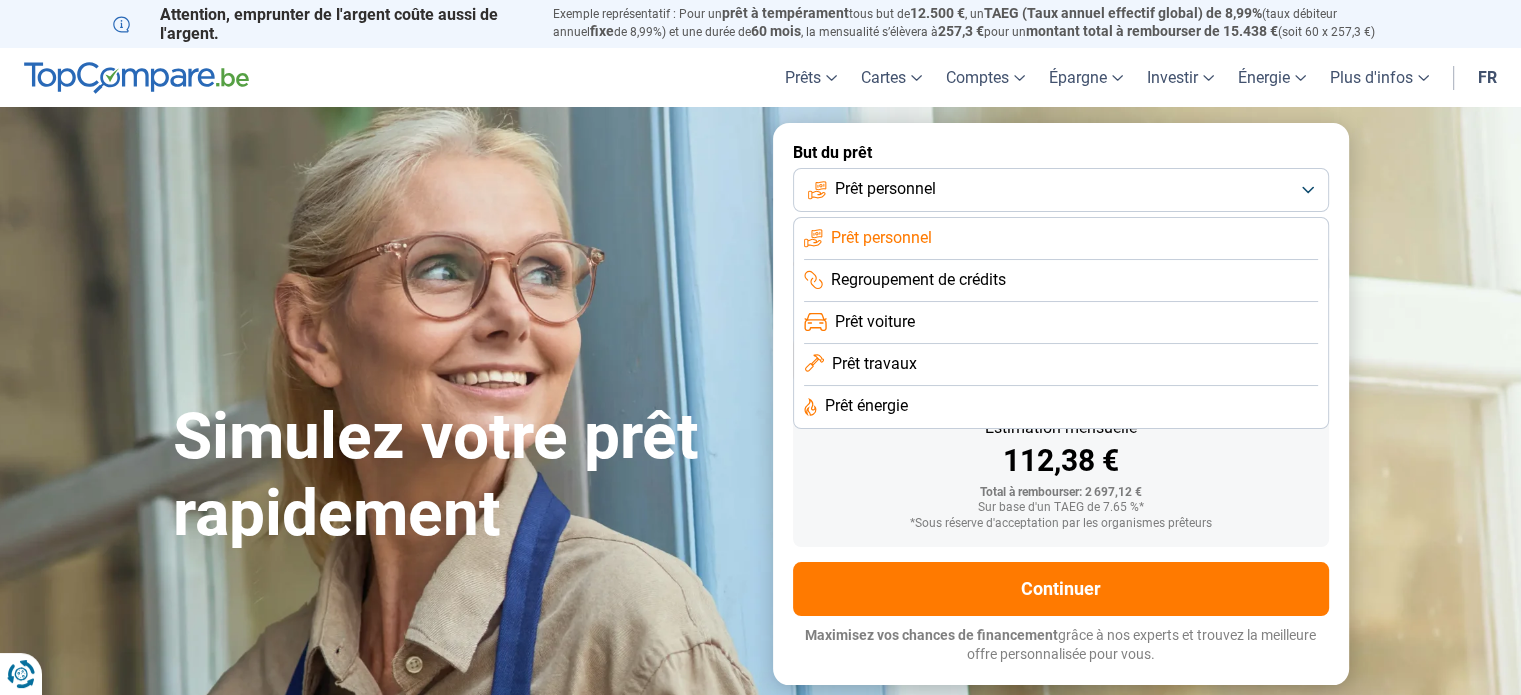 click on "Total à rembourser: 2 697,12 €" at bounding box center (1061, 493) 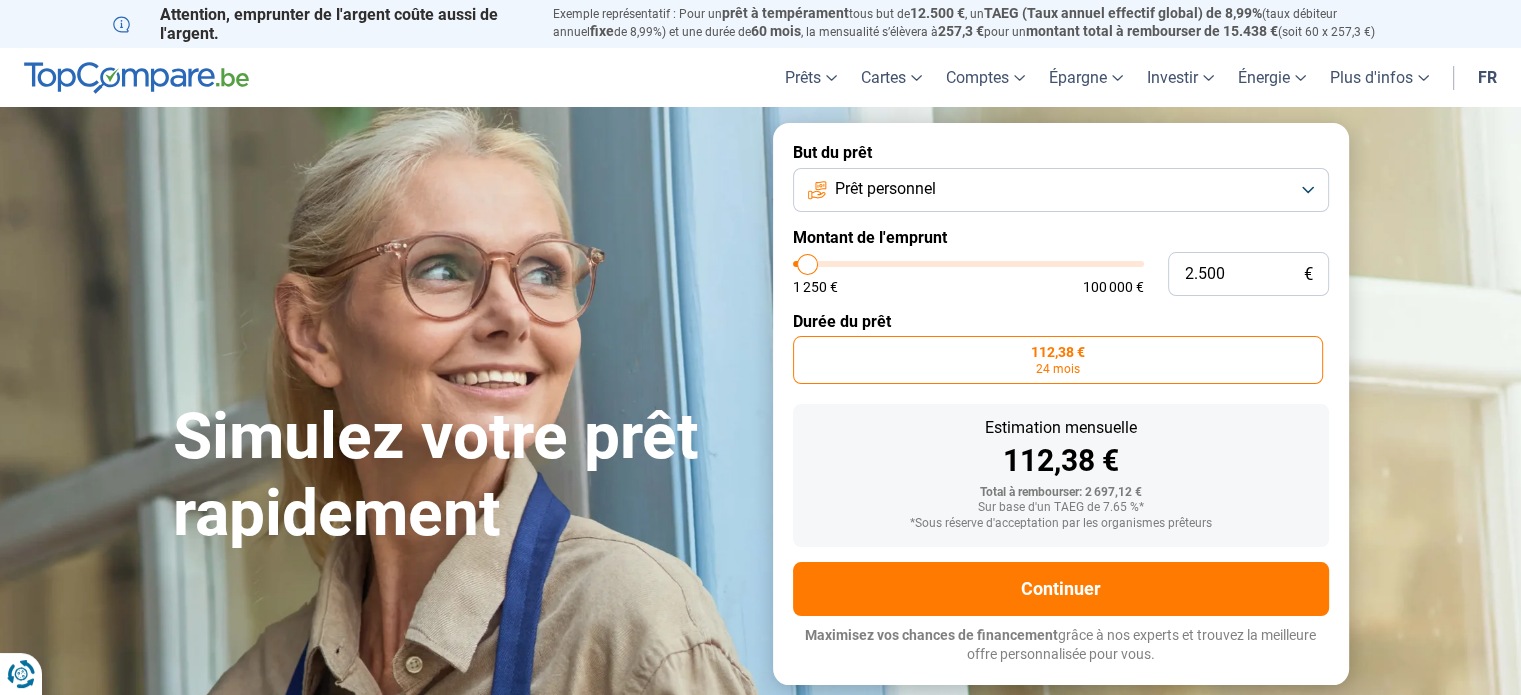 click on "*Sous réserve d'acceptation par les organismes prêteurs" at bounding box center (1061, 524) 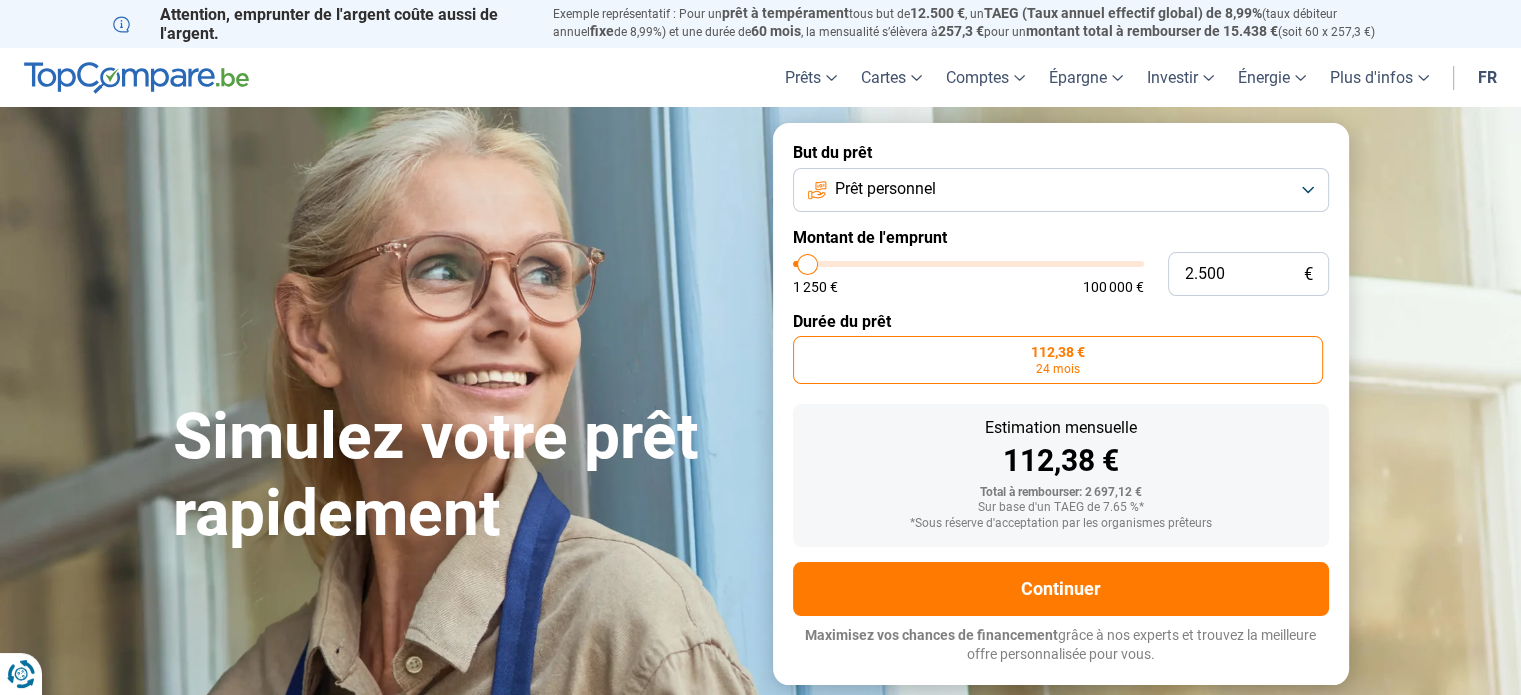 type on "3.000" 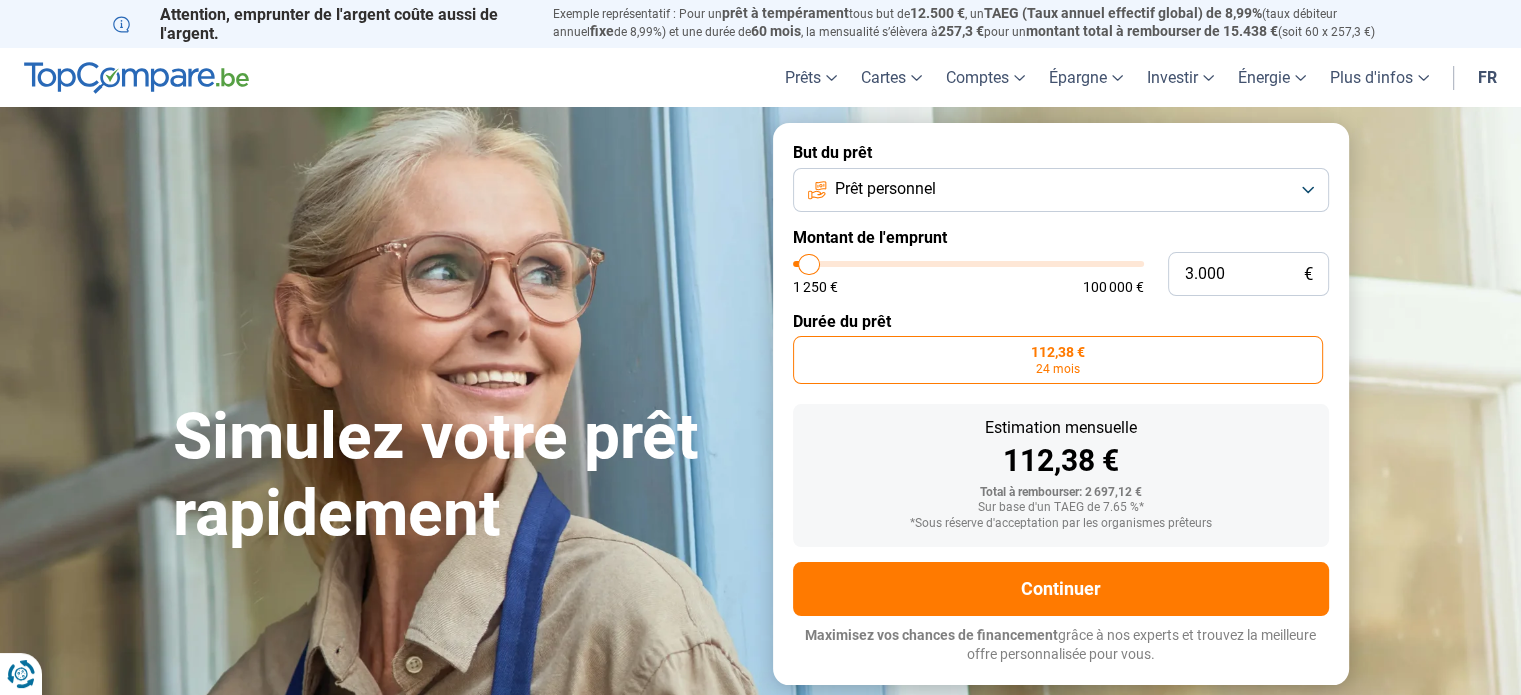 type on "2.500" 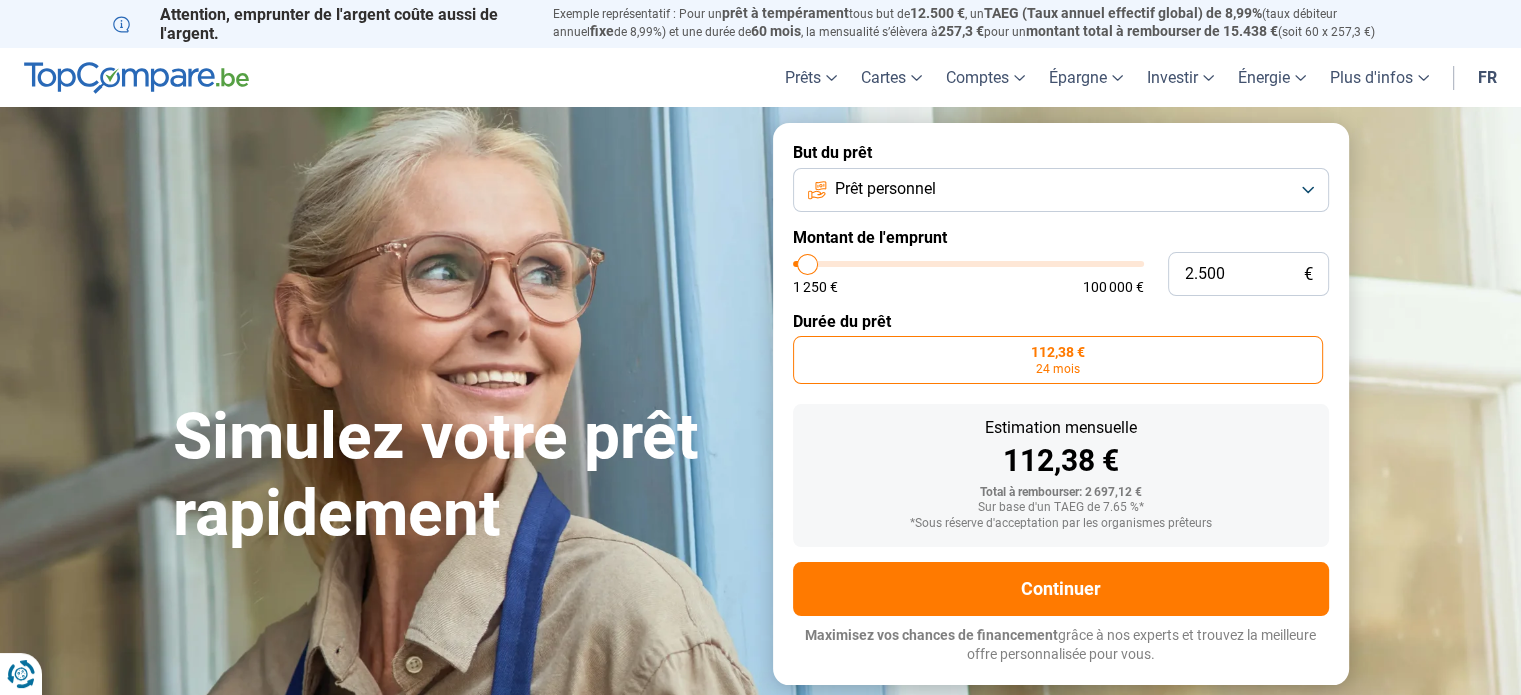 type on "2.000" 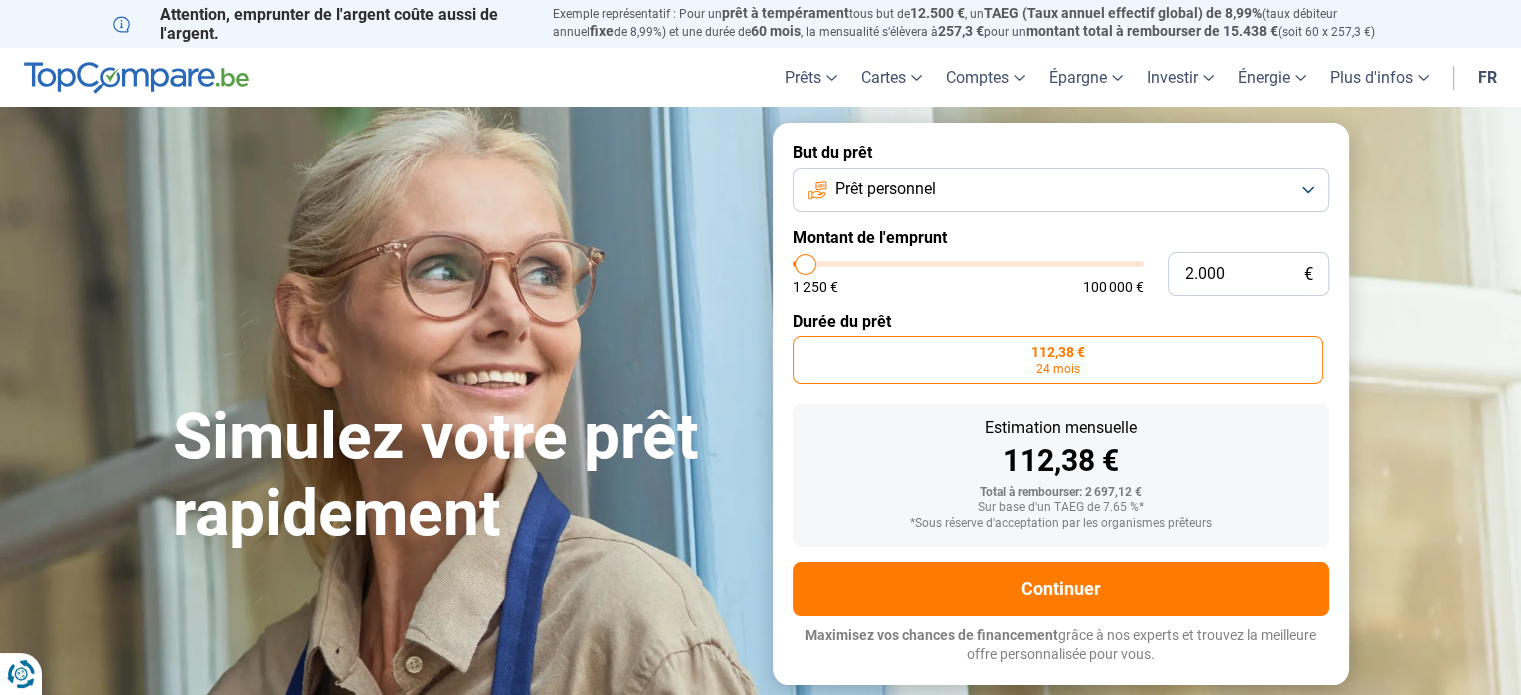 type on "1.250" 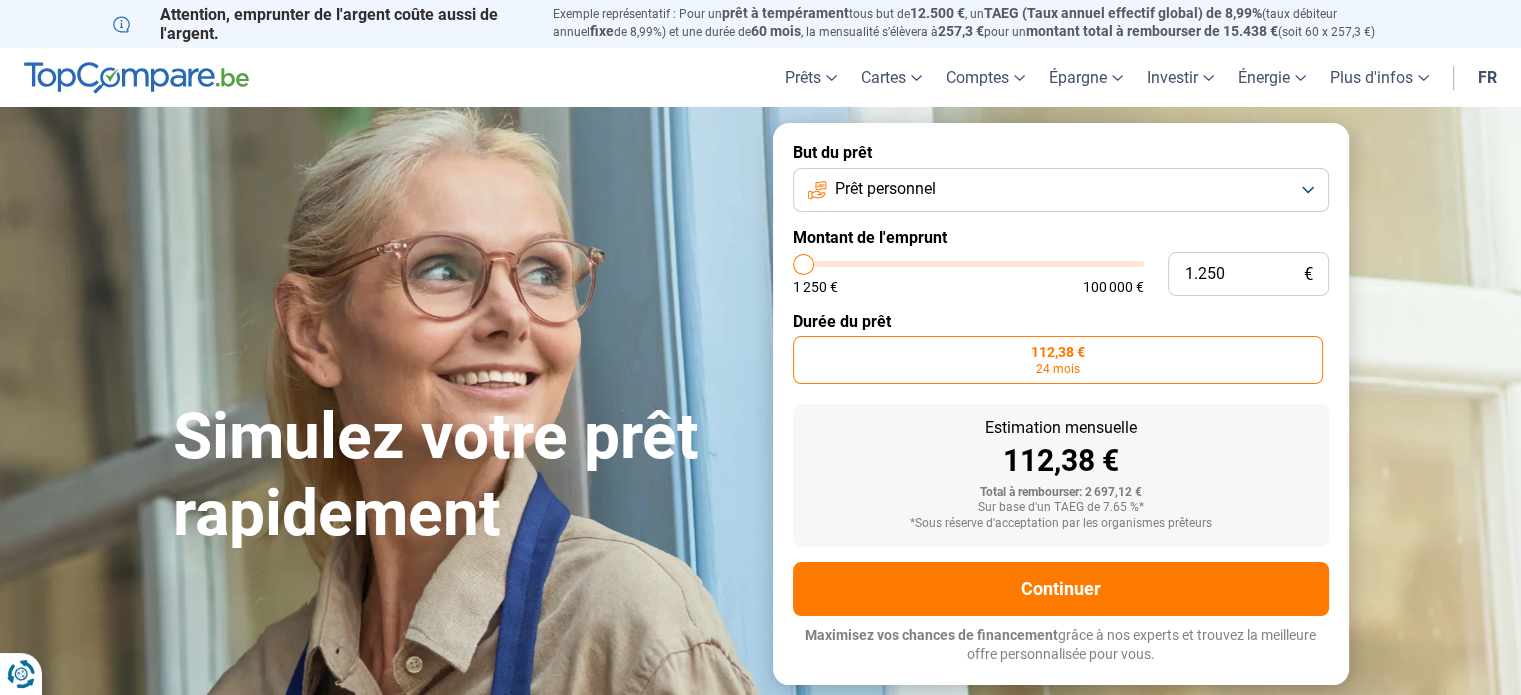drag, startPoint x: 812, startPoint y: 265, endPoint x: 790, endPoint y: 260, distance: 22.561028 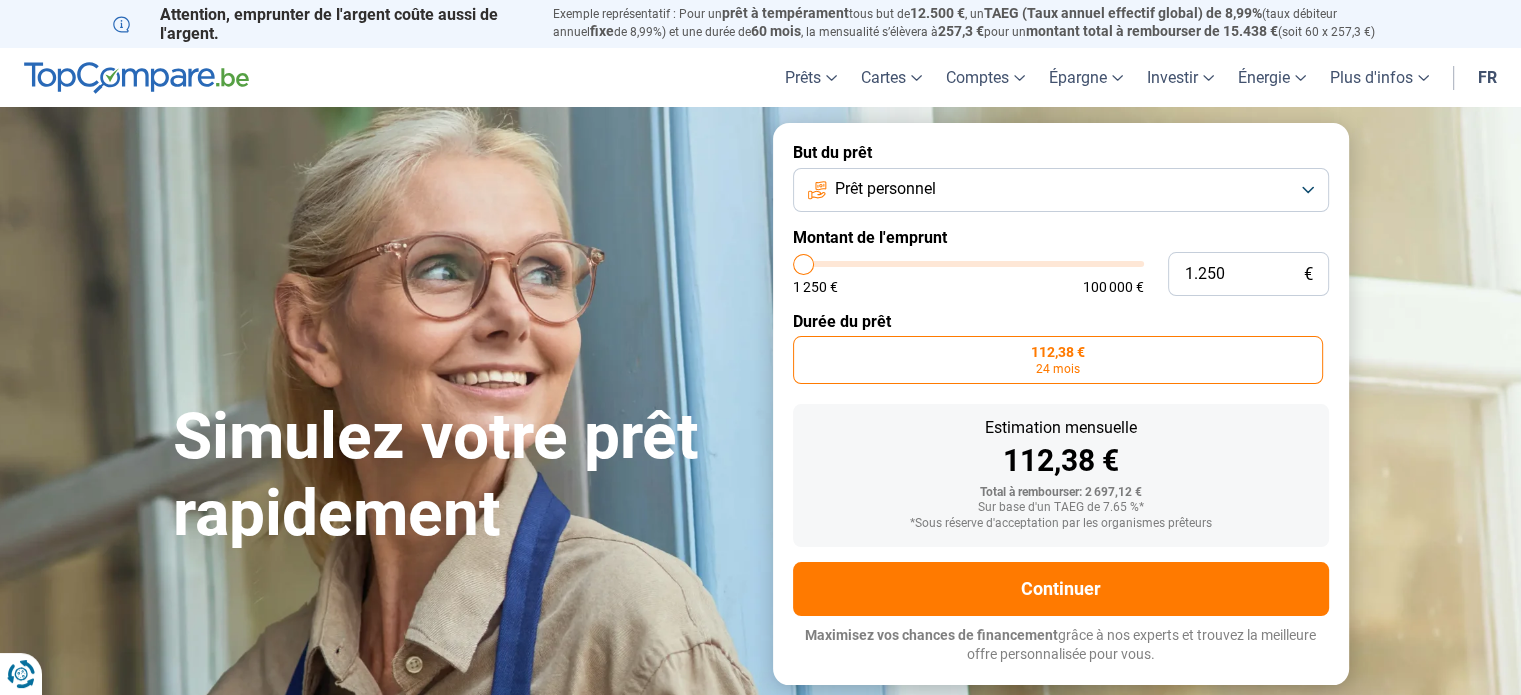 type on "1250" 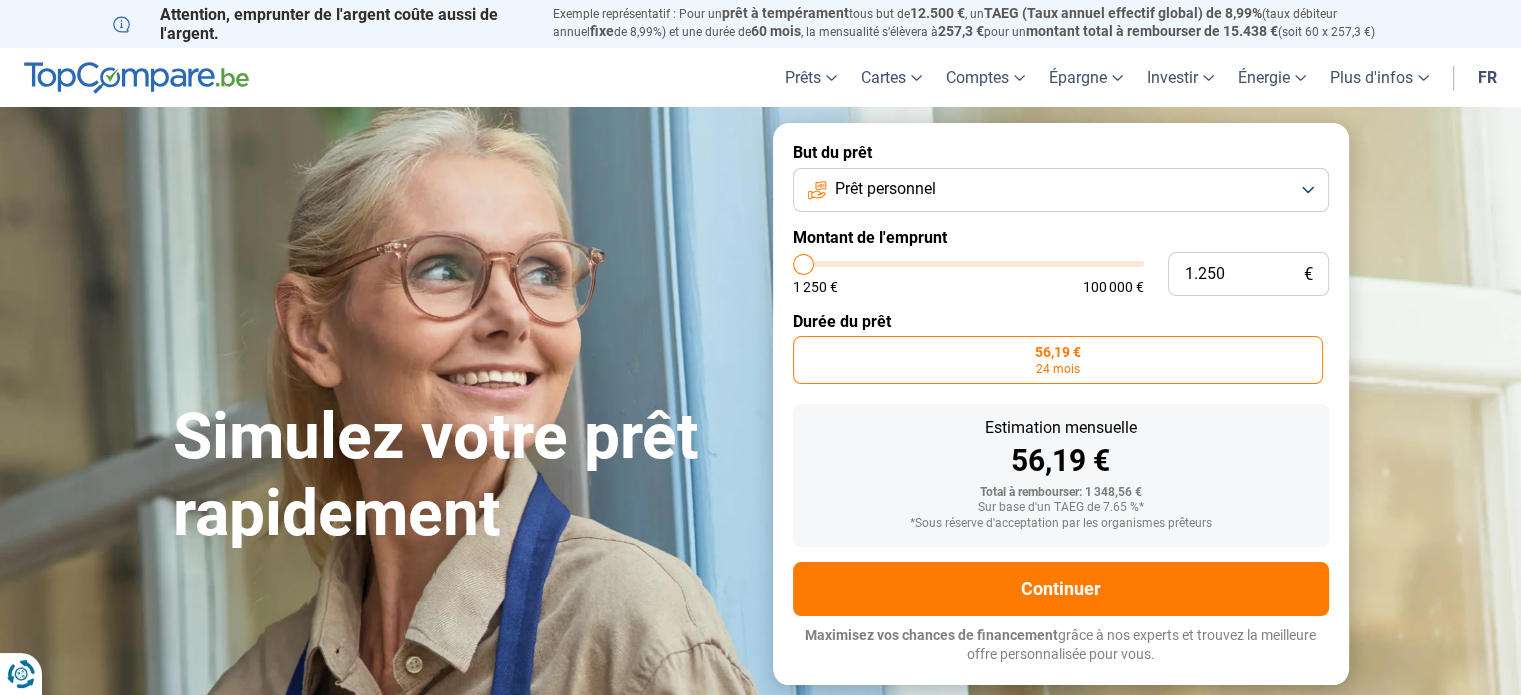 type on "5.750" 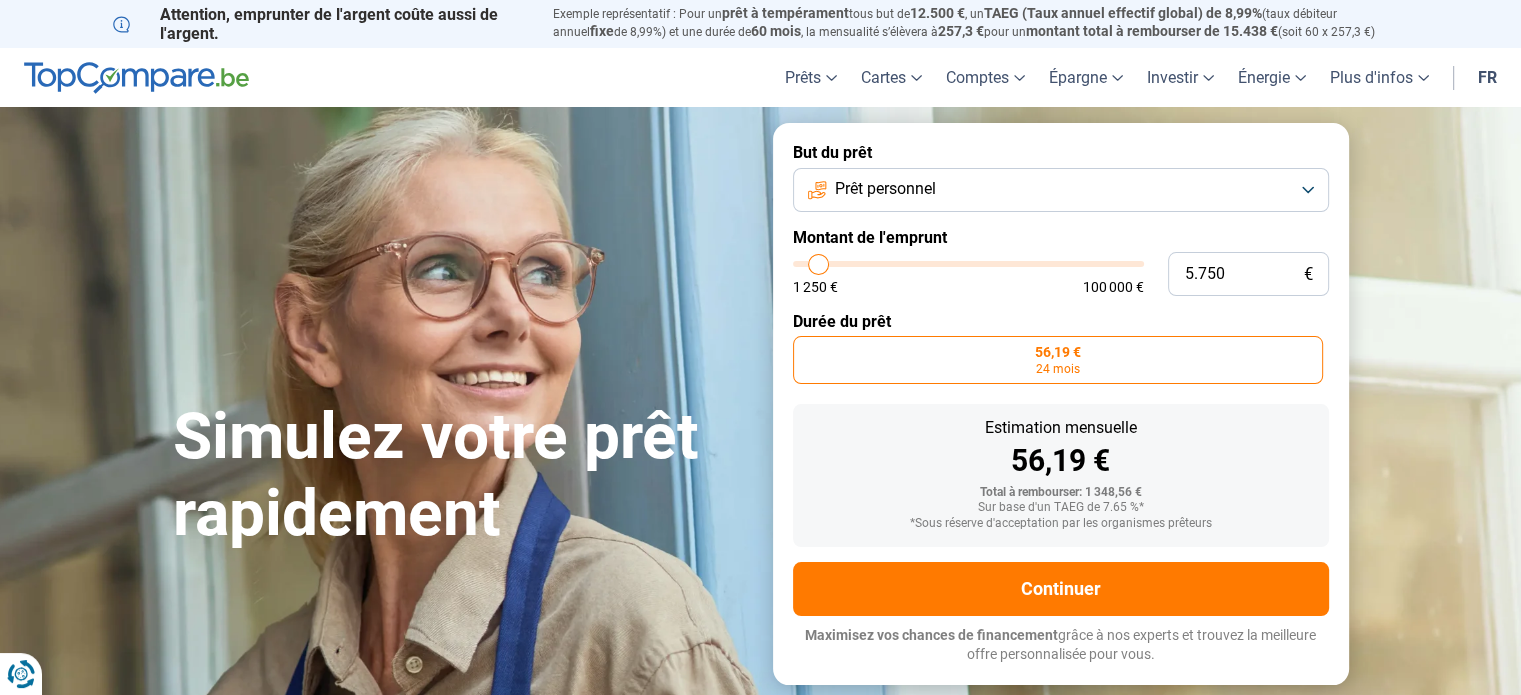 type on "9.500" 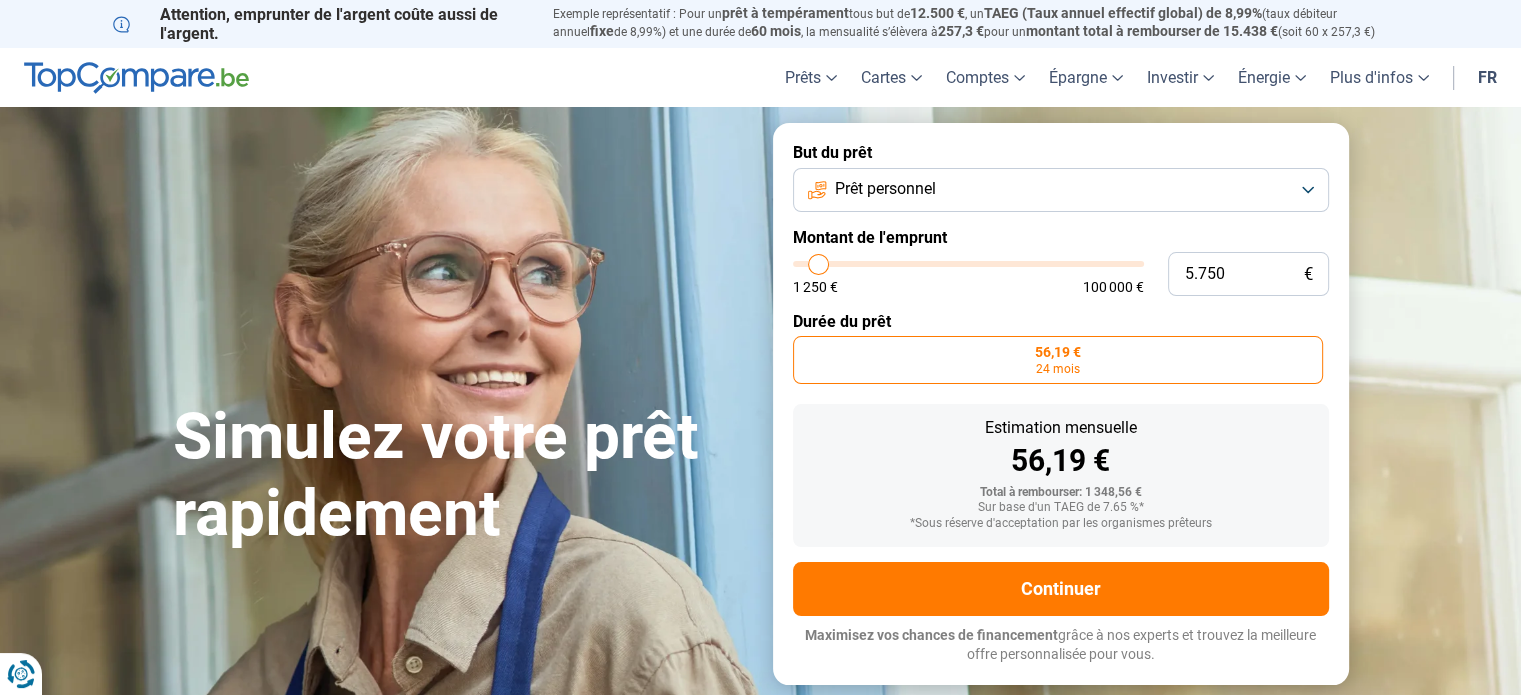 type on "9500" 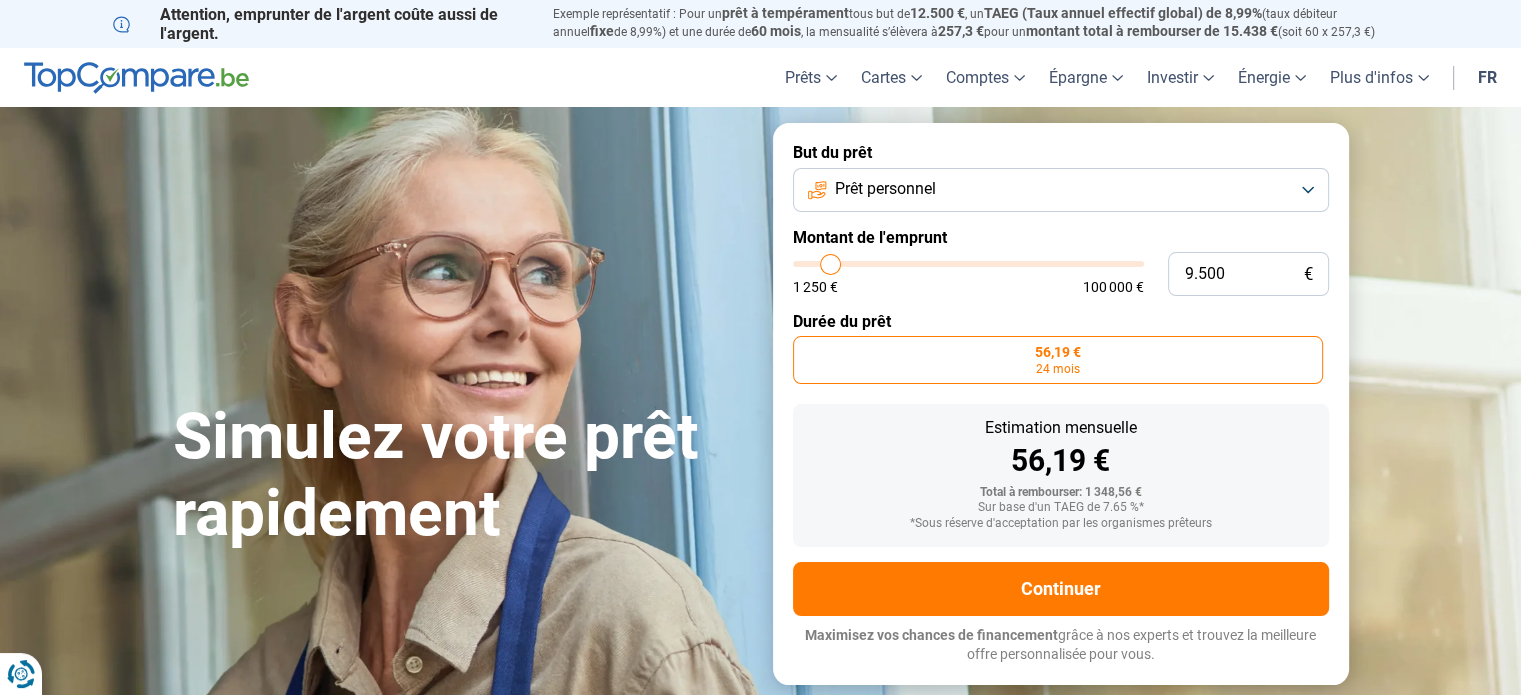 type on "13.500" 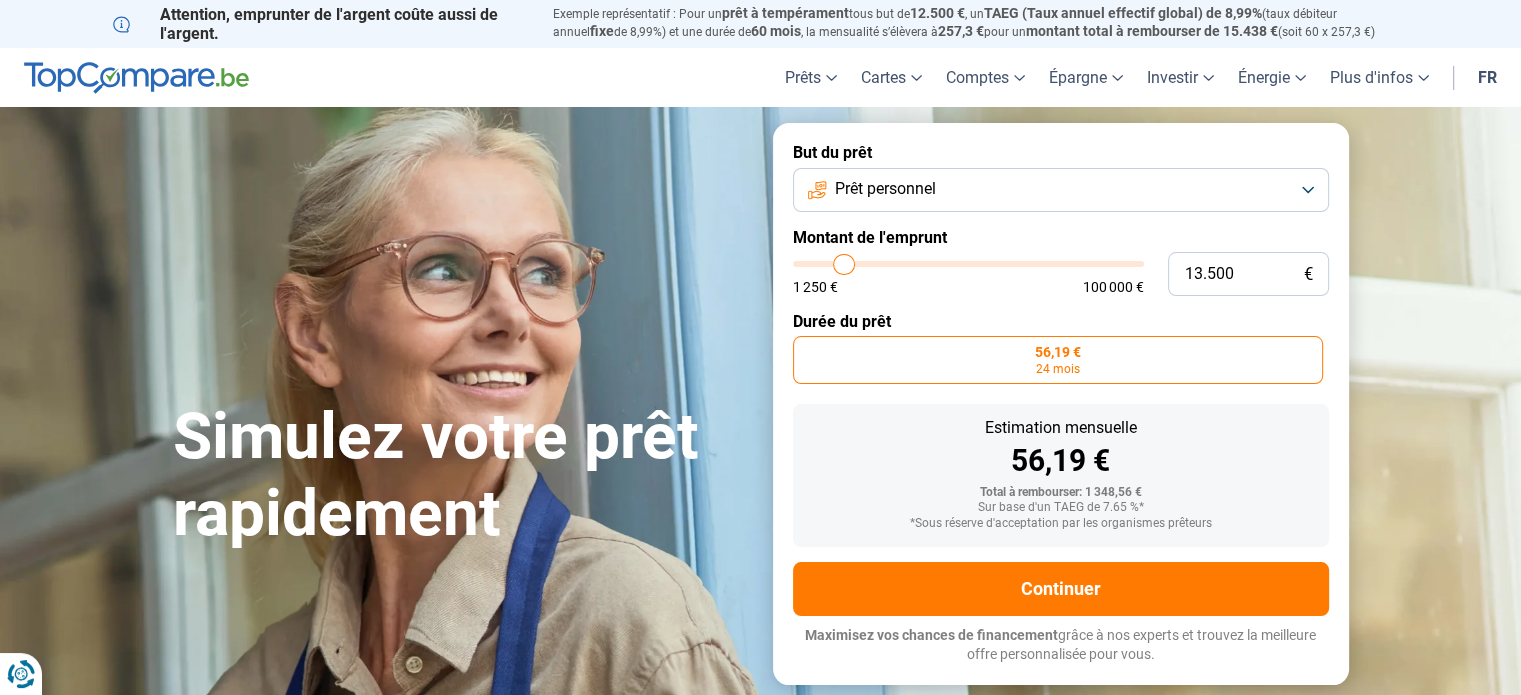 type on "20.000" 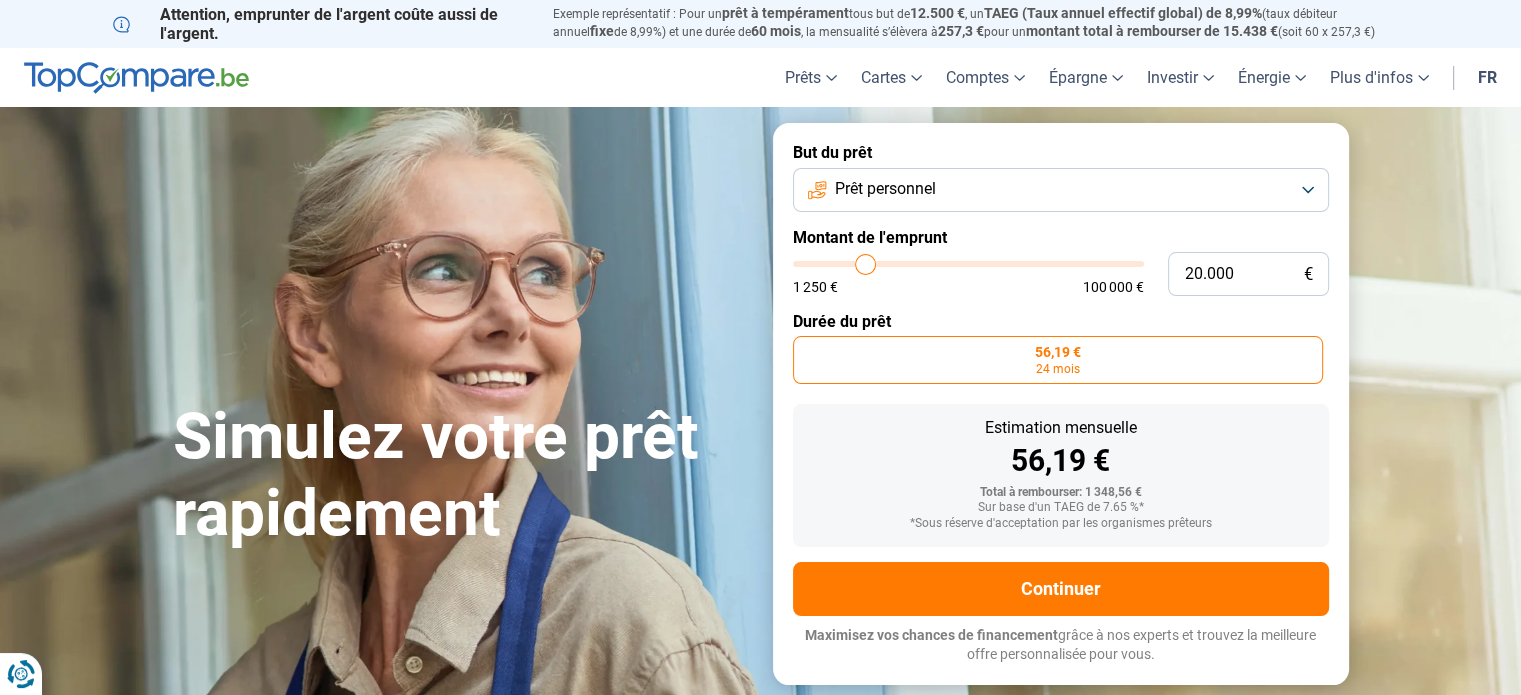type on "25.000" 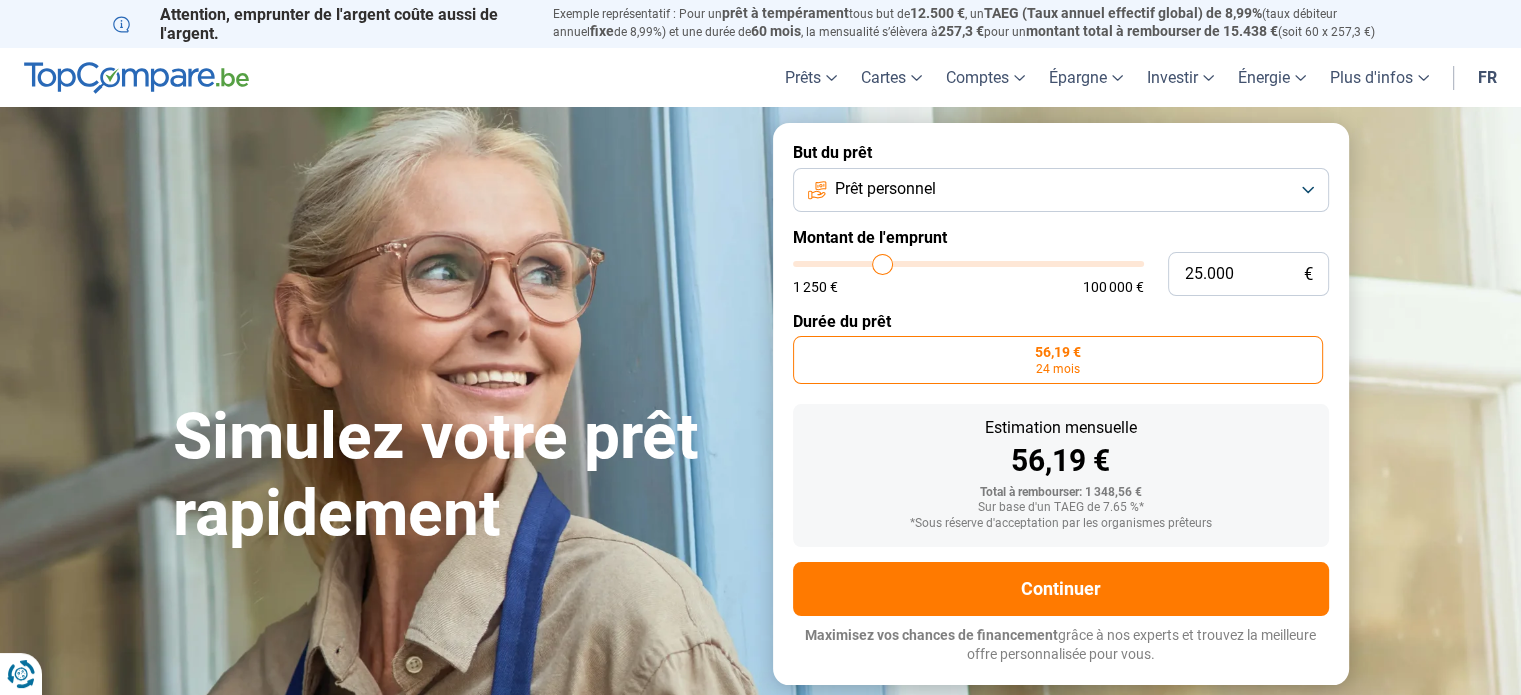 type on "28.250" 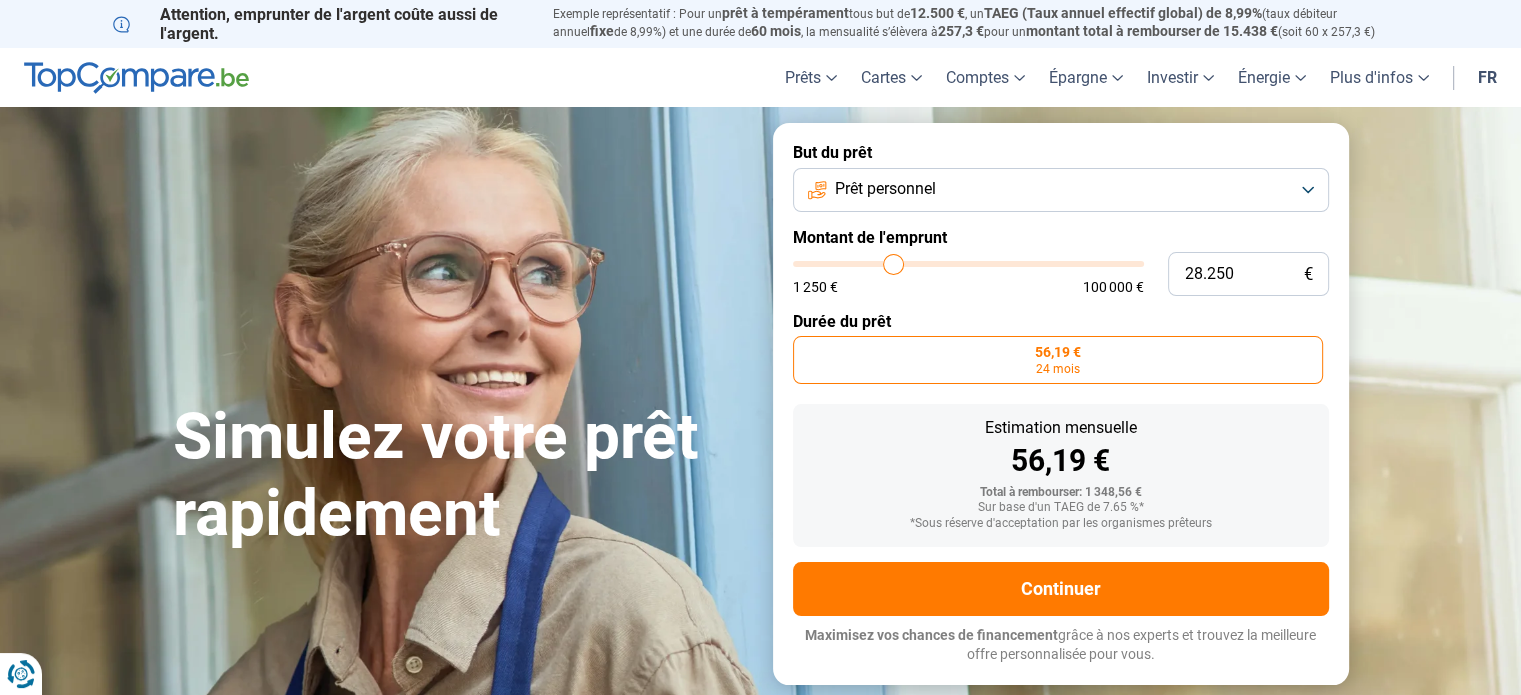 type on "32.250" 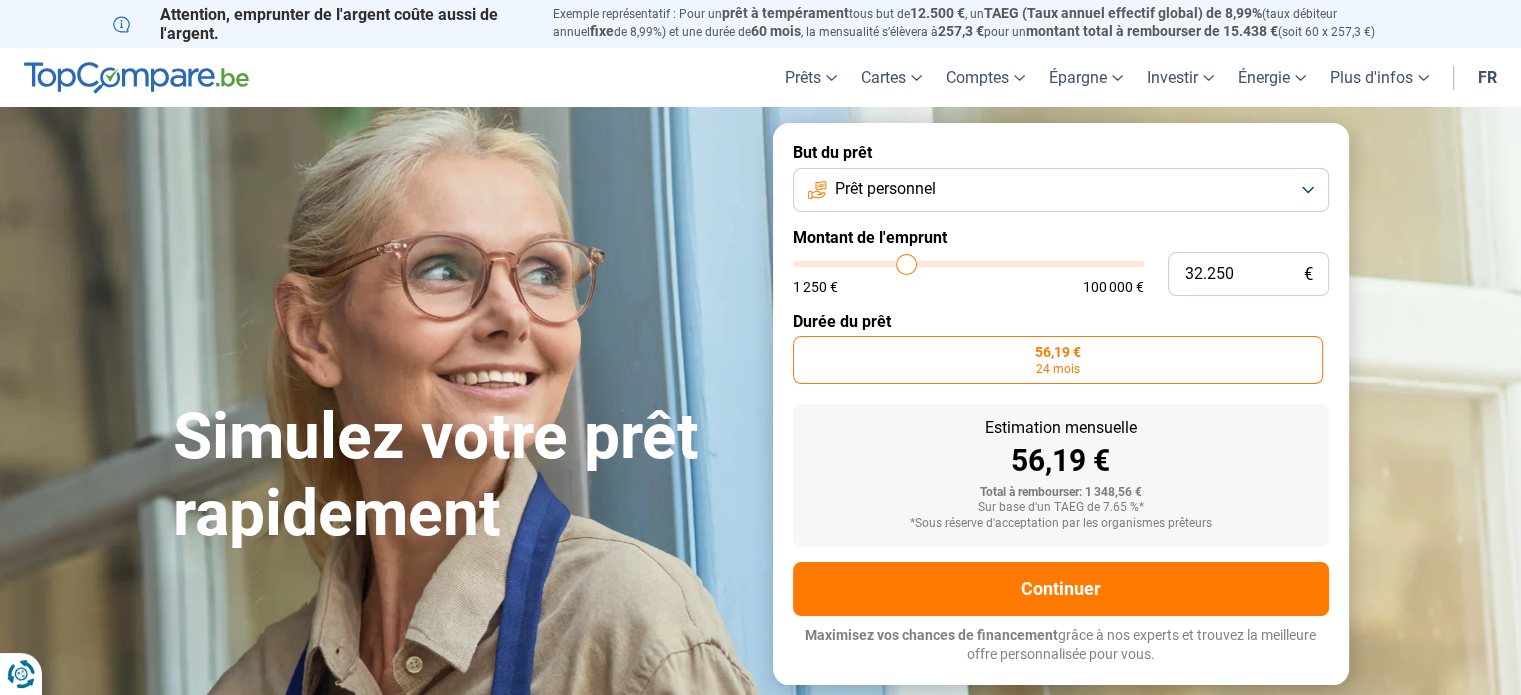 type on "33.250" 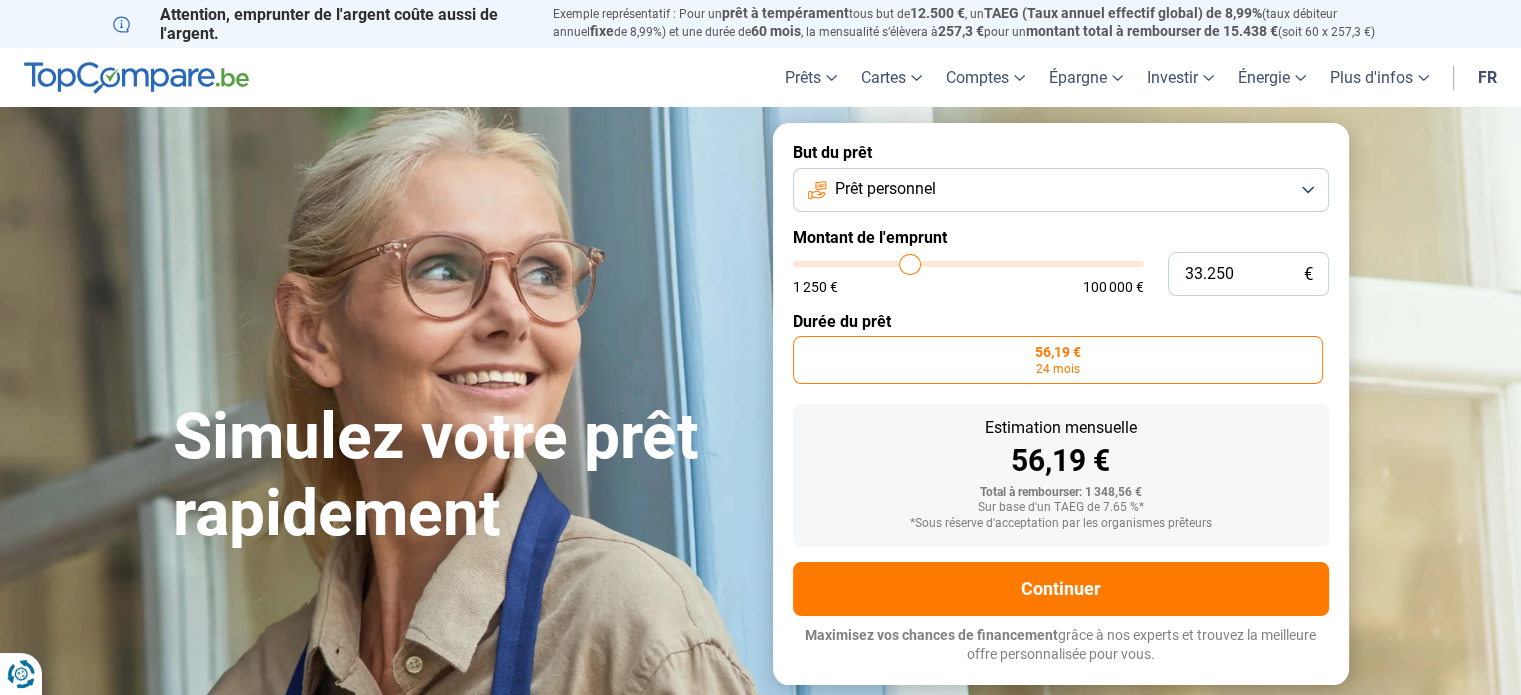 type on "33.750" 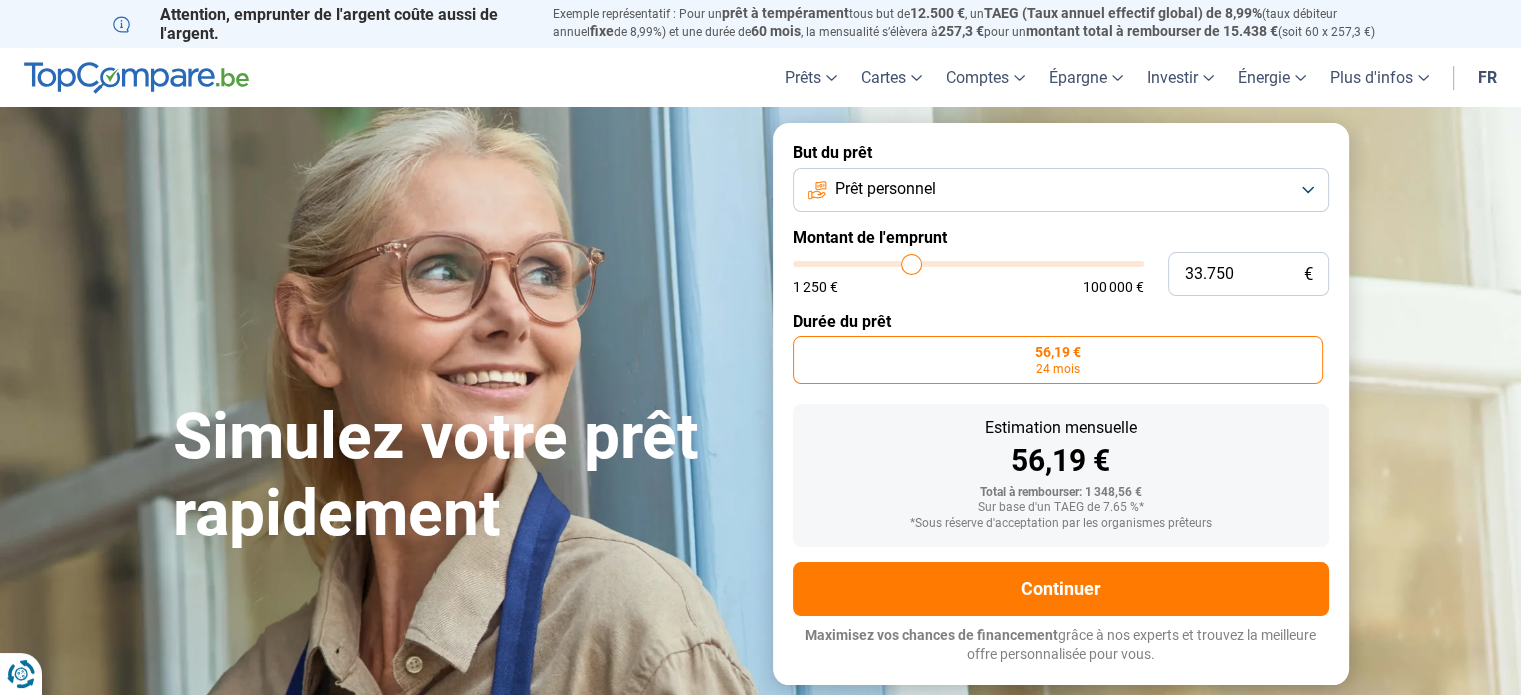 type on "34.250" 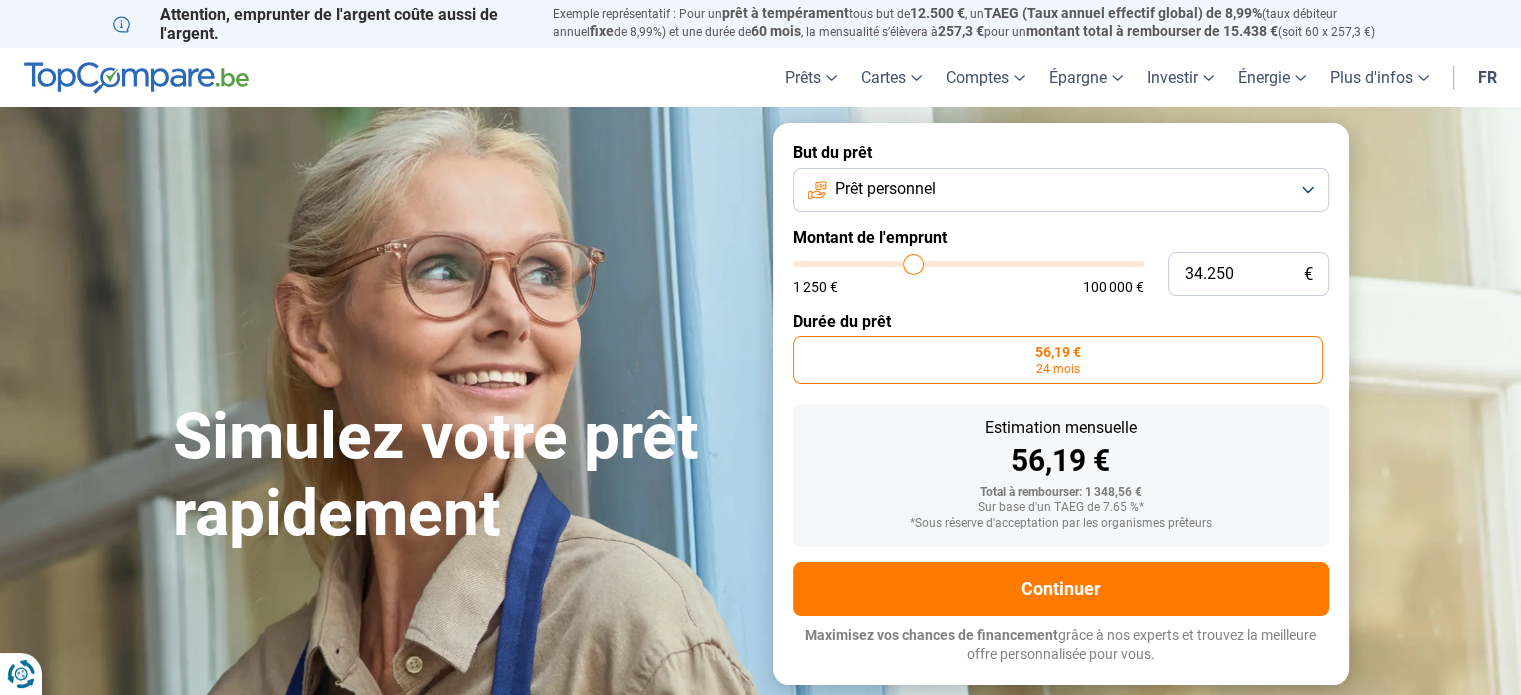 type on "34.500" 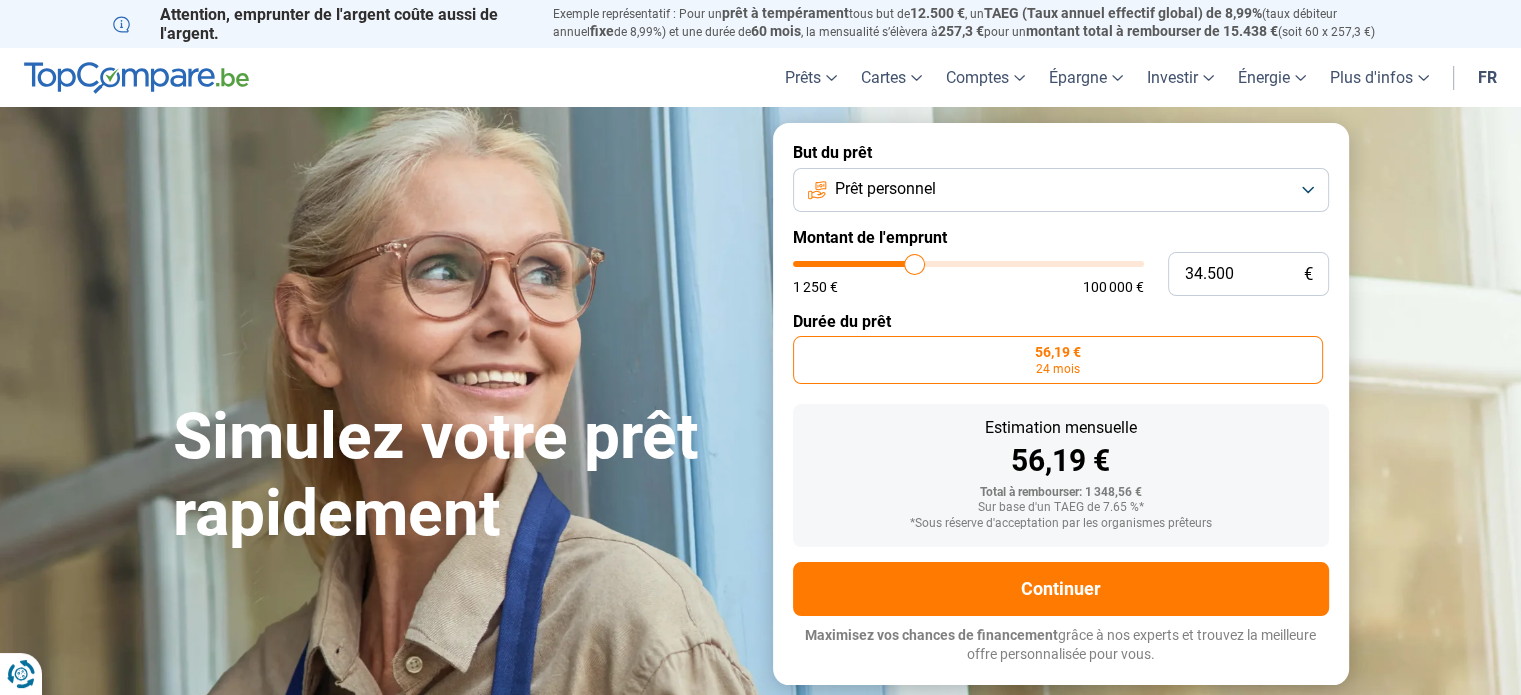 type on "34.750" 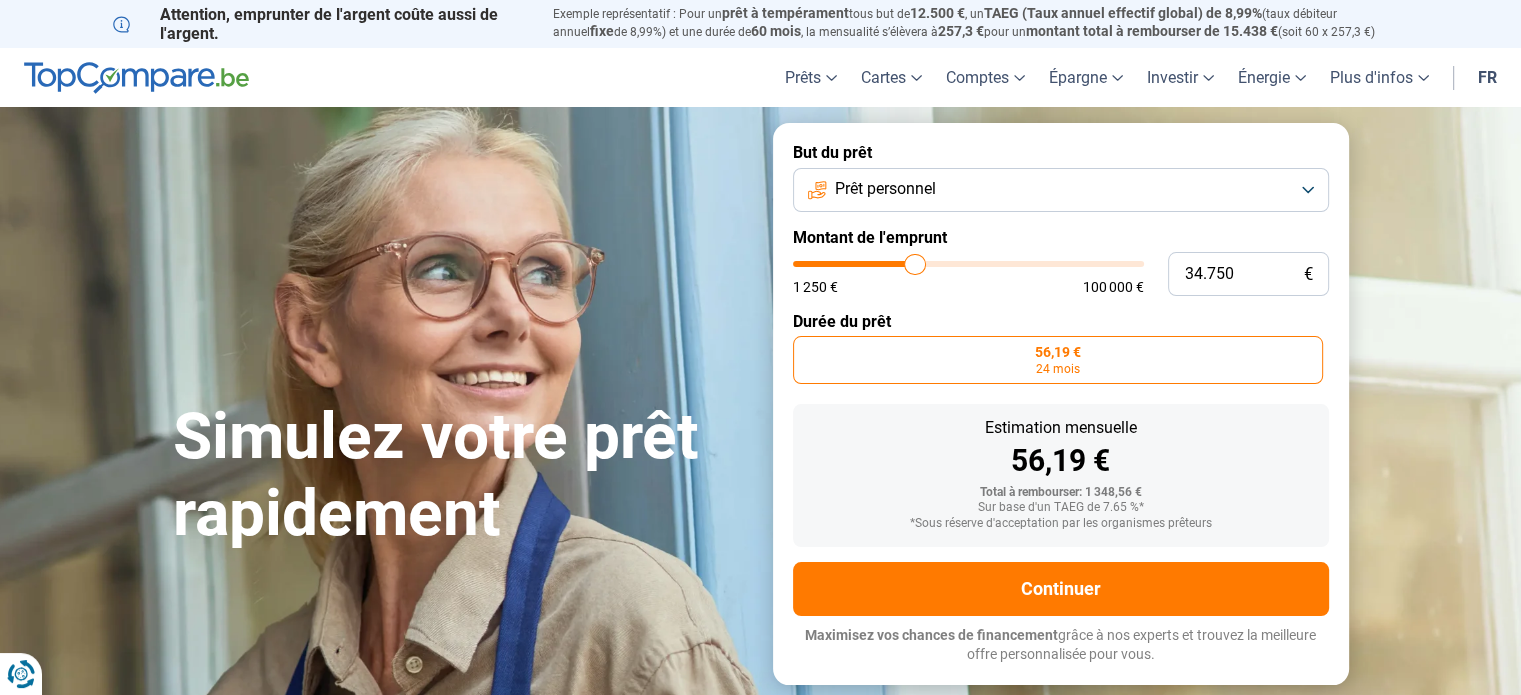type on "29.000" 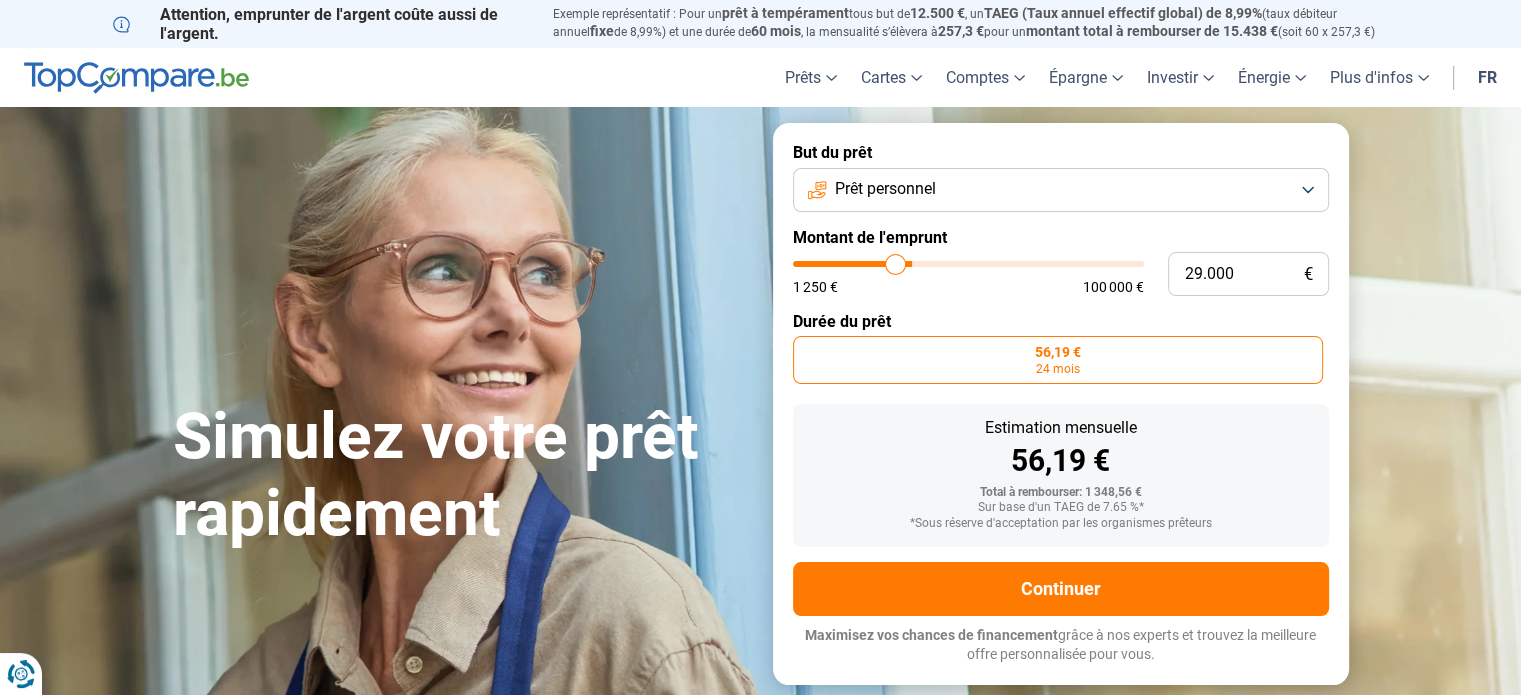type on "22.500" 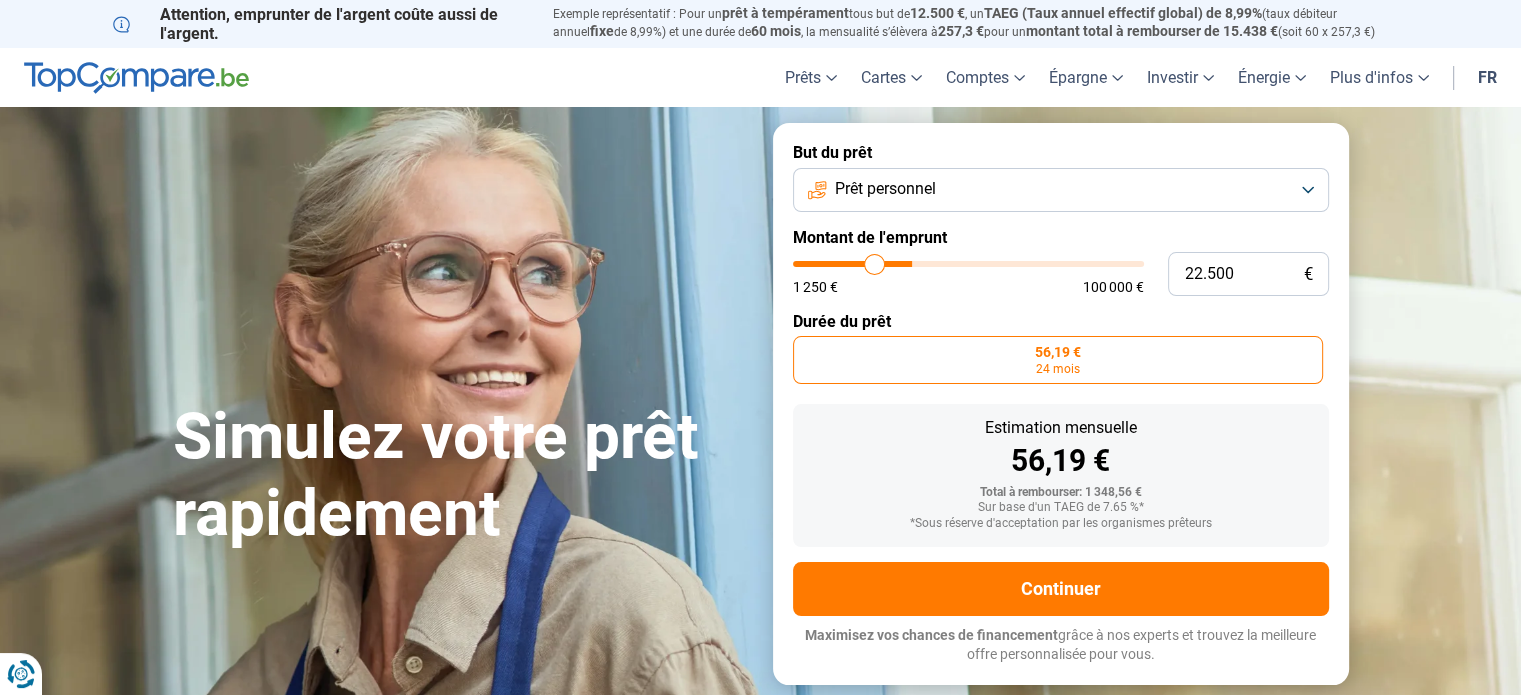 type on "12.250" 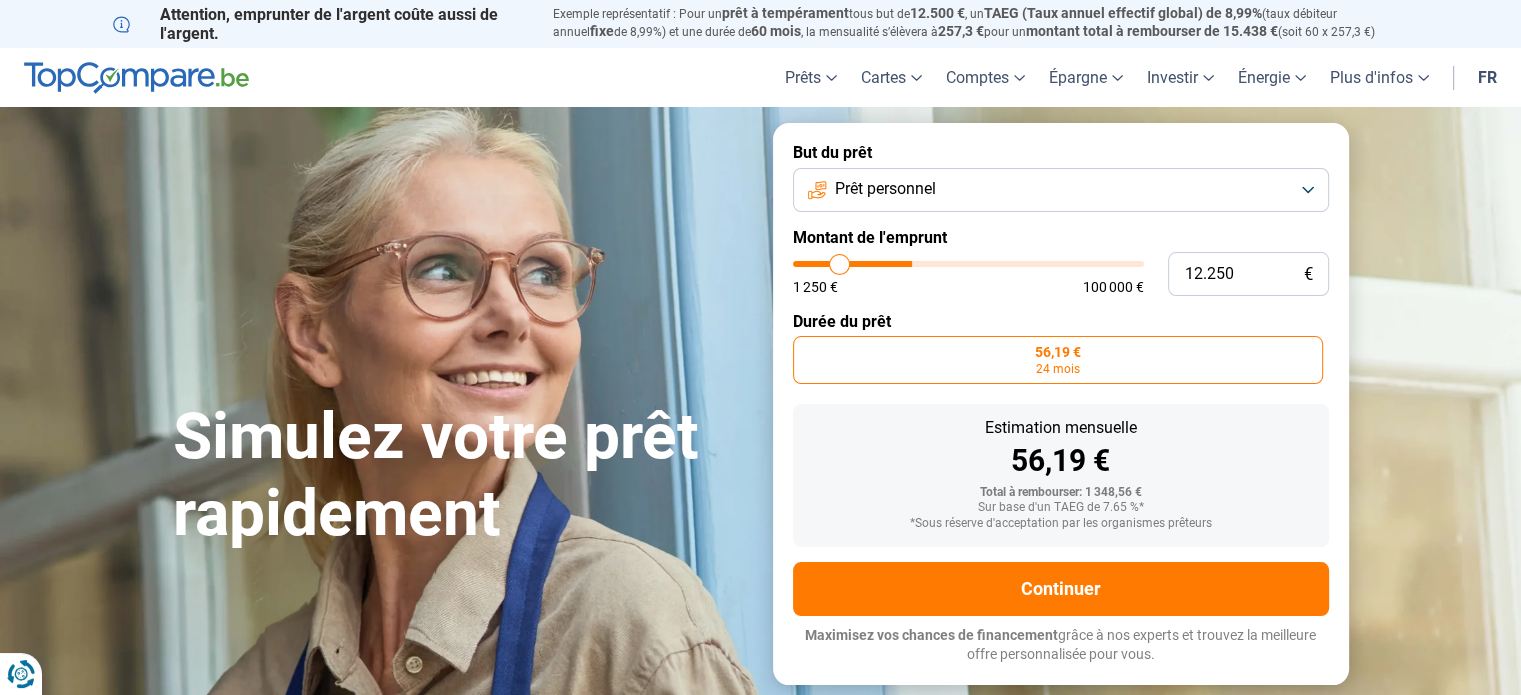 type on "6.000" 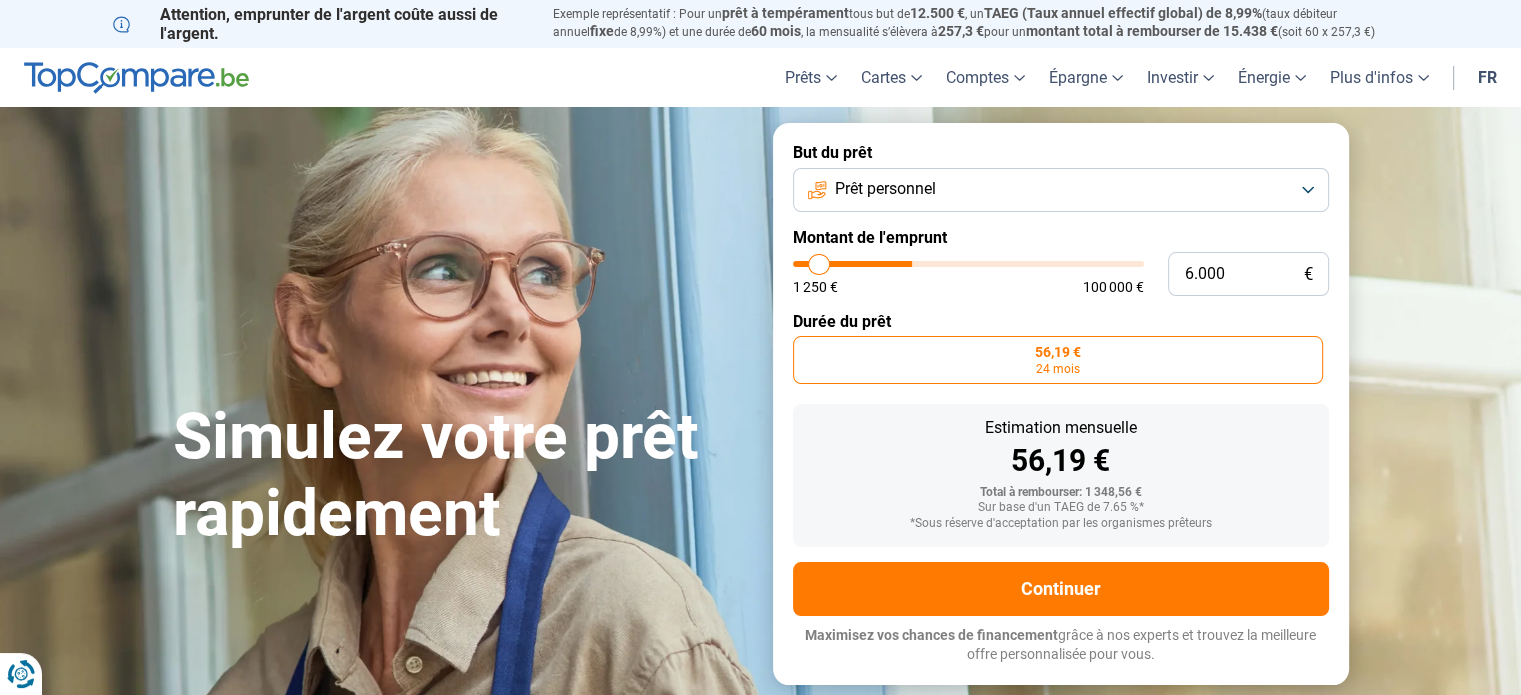 type on "2.250" 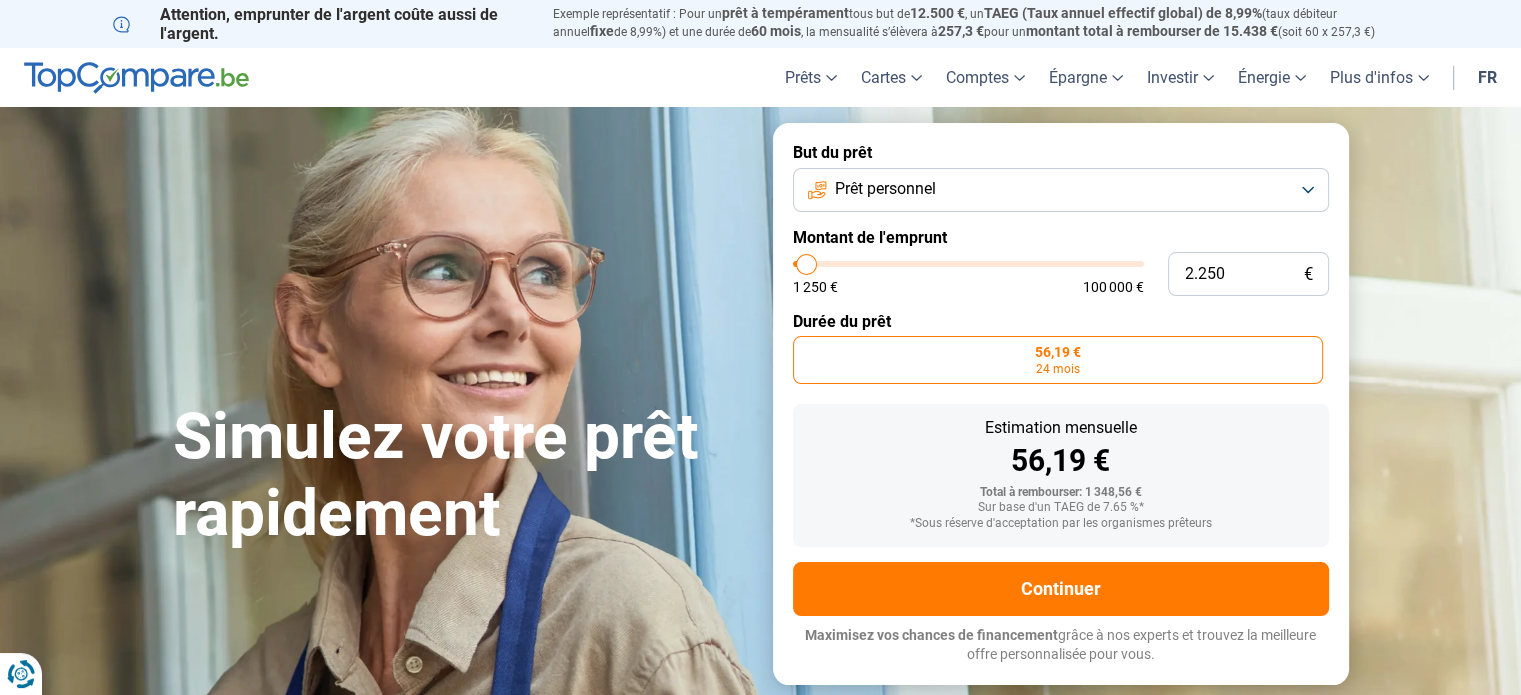 type on "1.250" 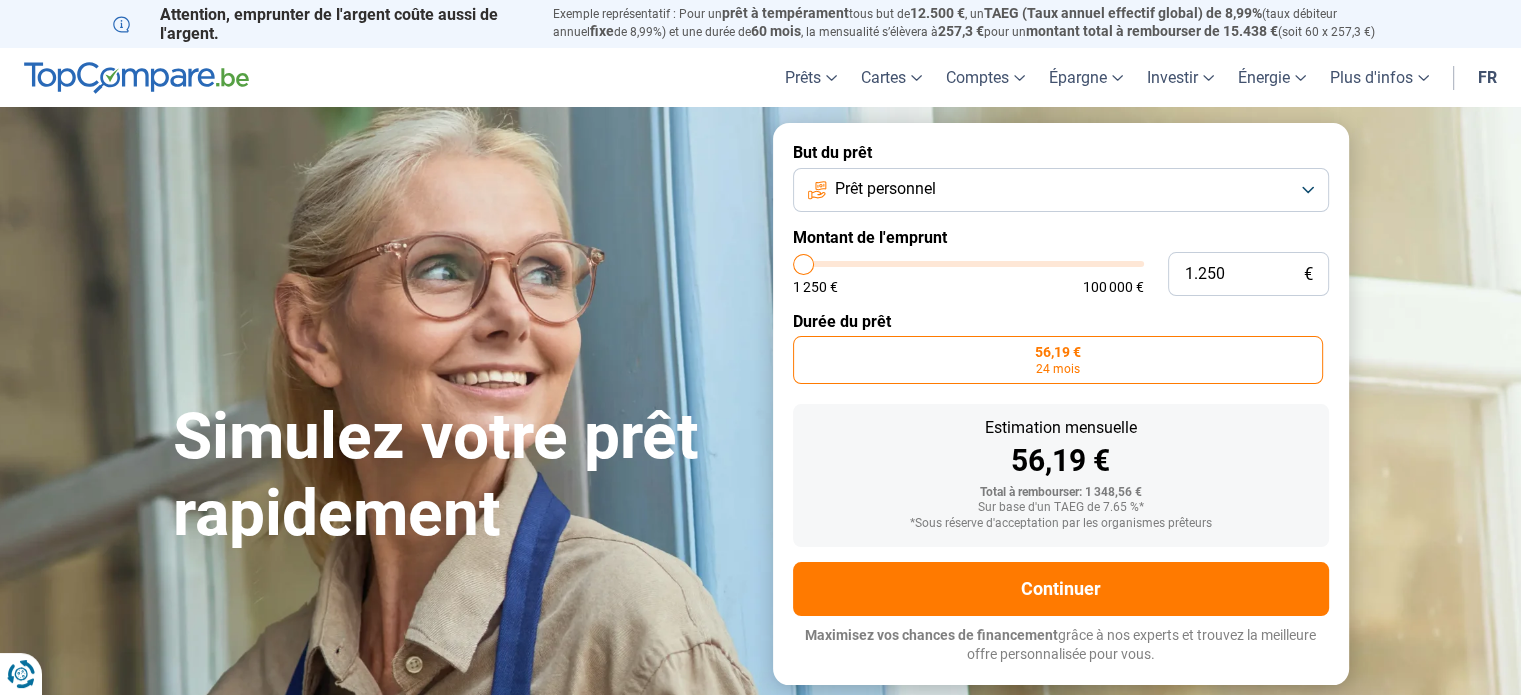 drag, startPoint x: 794, startPoint y: 260, endPoint x: 784, endPoint y: 277, distance: 19.723083 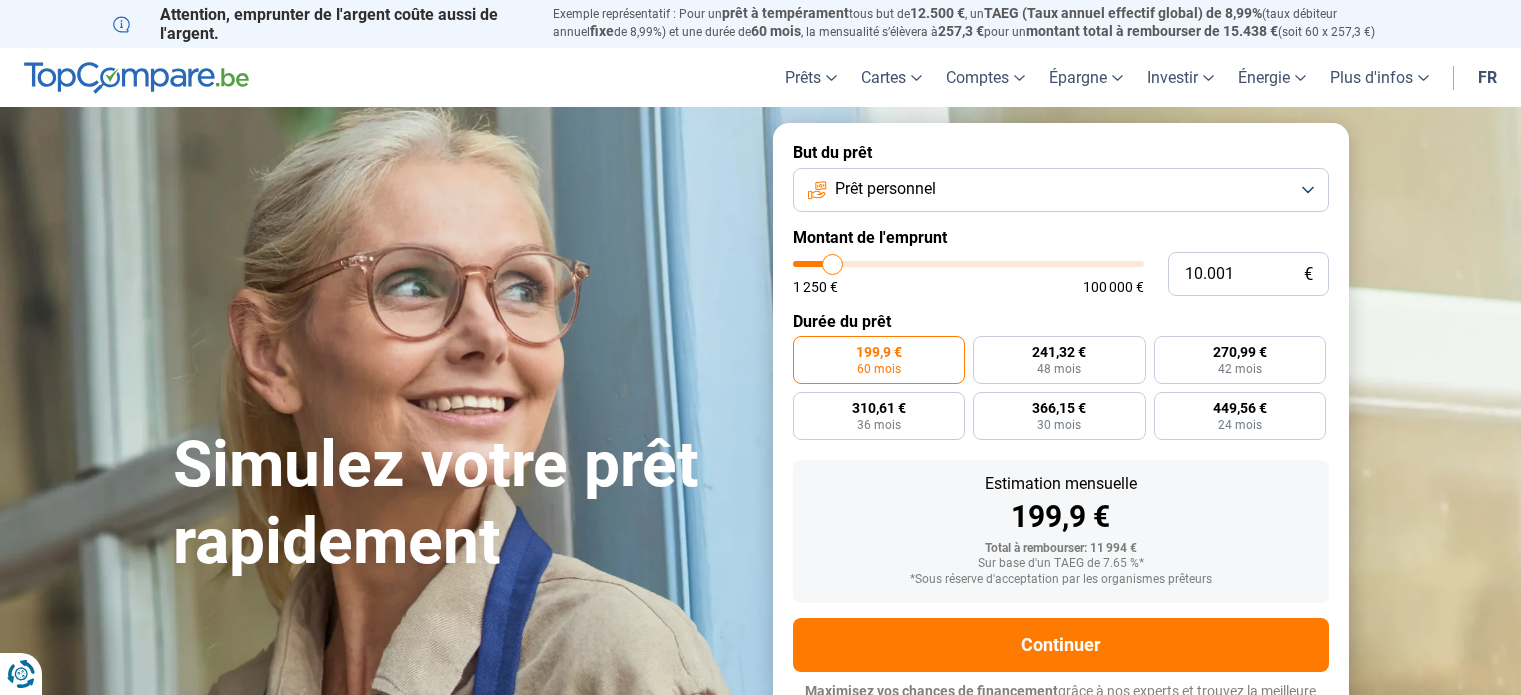 scroll, scrollTop: 0, scrollLeft: 0, axis: both 